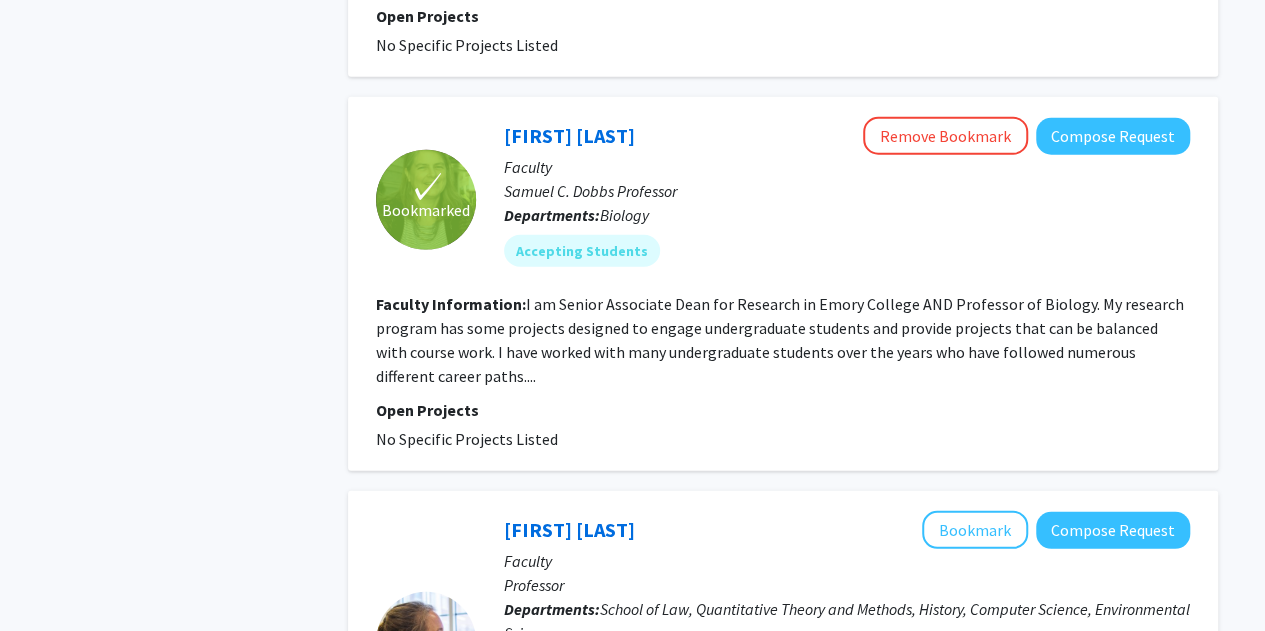 scroll, scrollTop: 2723, scrollLeft: 0, axis: vertical 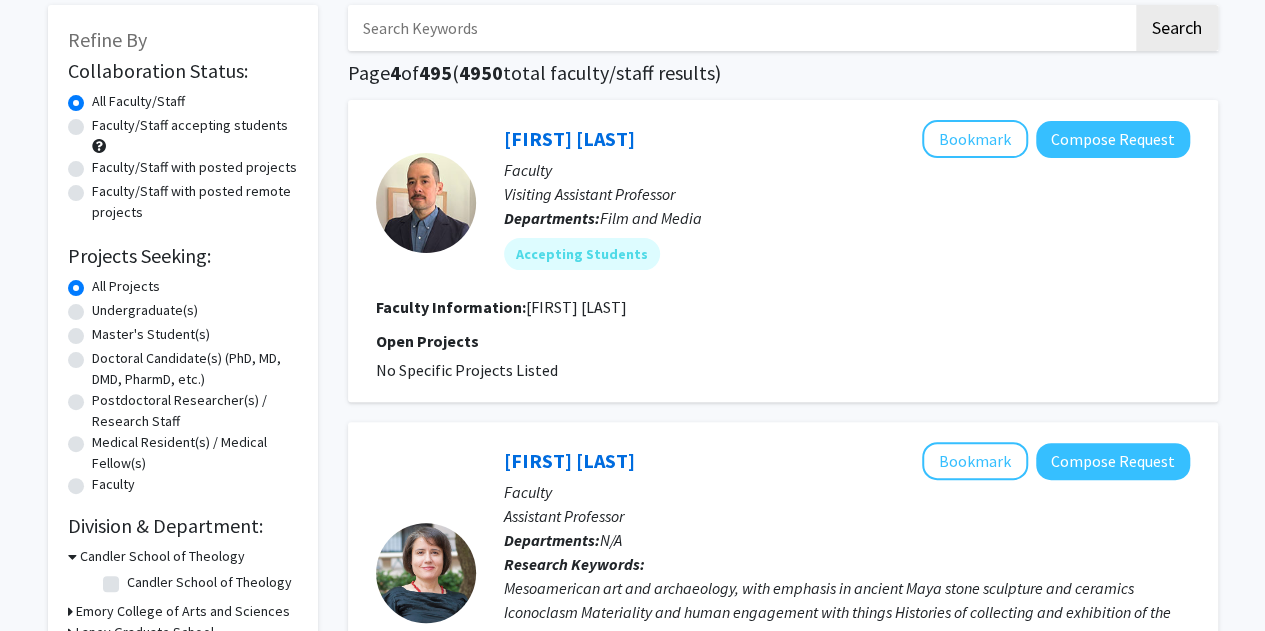 click on "Faculty/Staff accepting students" 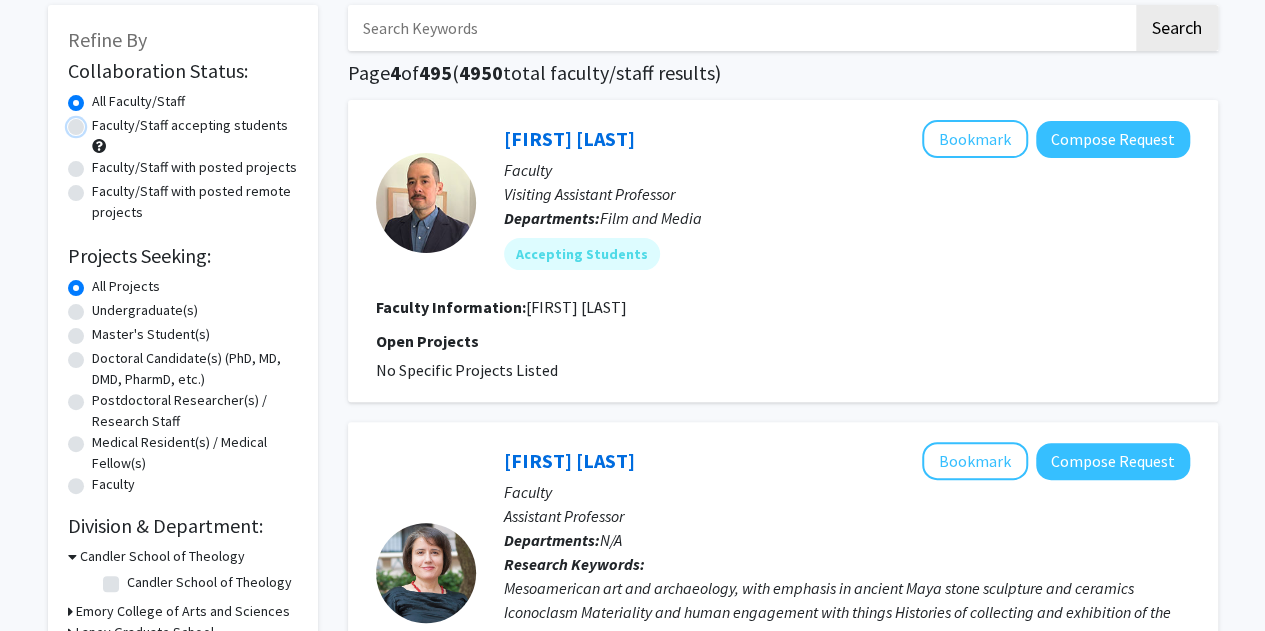 click on "Faculty/Staff accepting students" at bounding box center (98, 121) 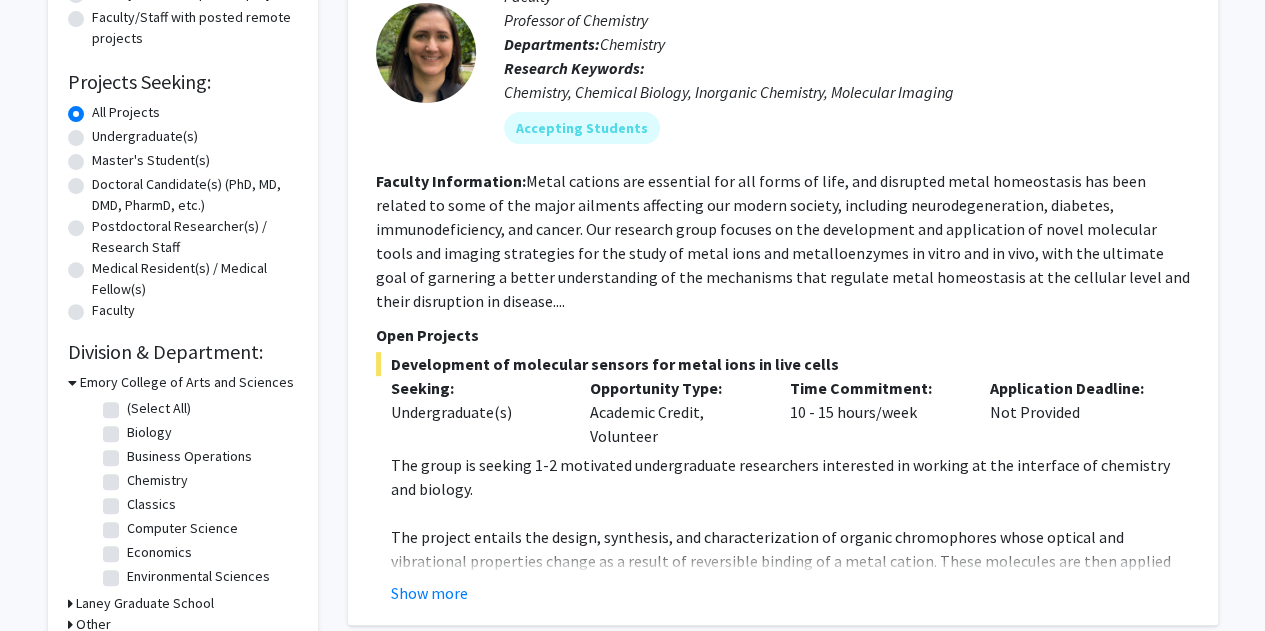 scroll, scrollTop: 281, scrollLeft: 0, axis: vertical 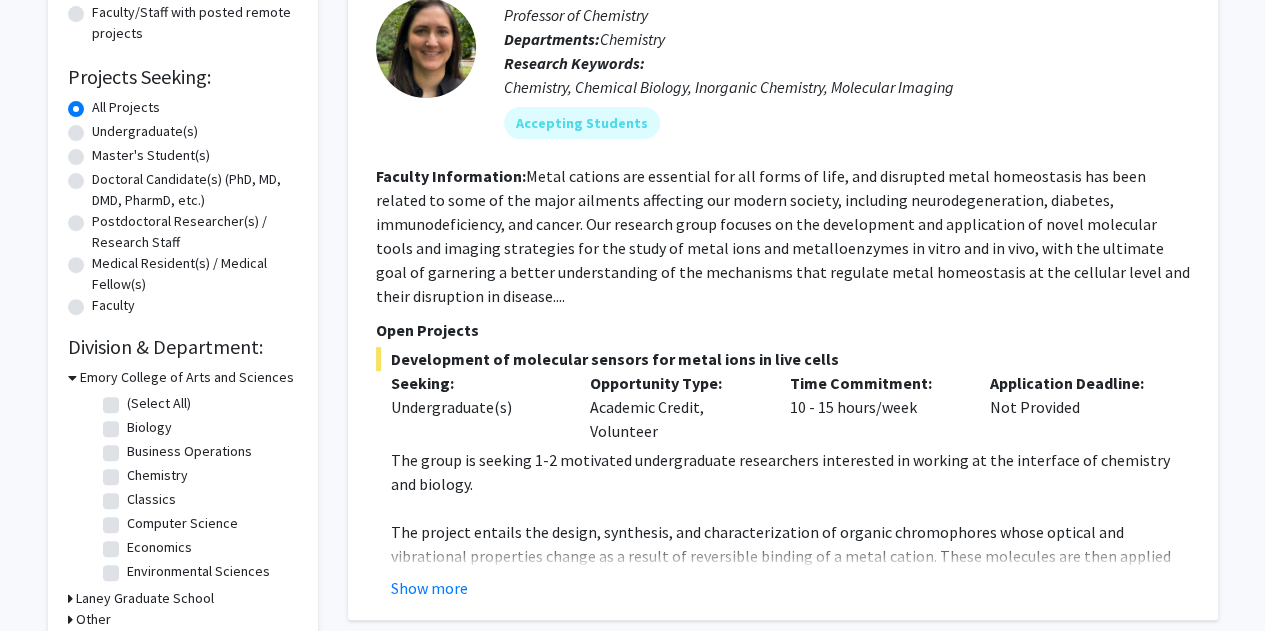 click on "Chemistry" 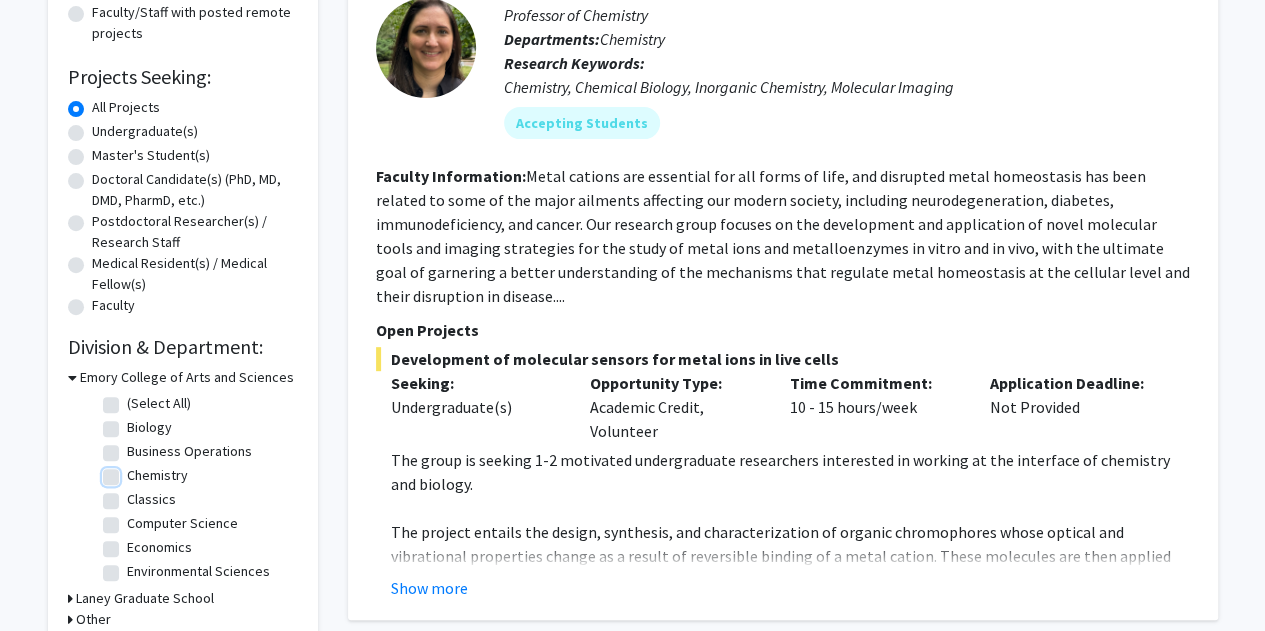 click on "Chemistry" at bounding box center (133, 471) 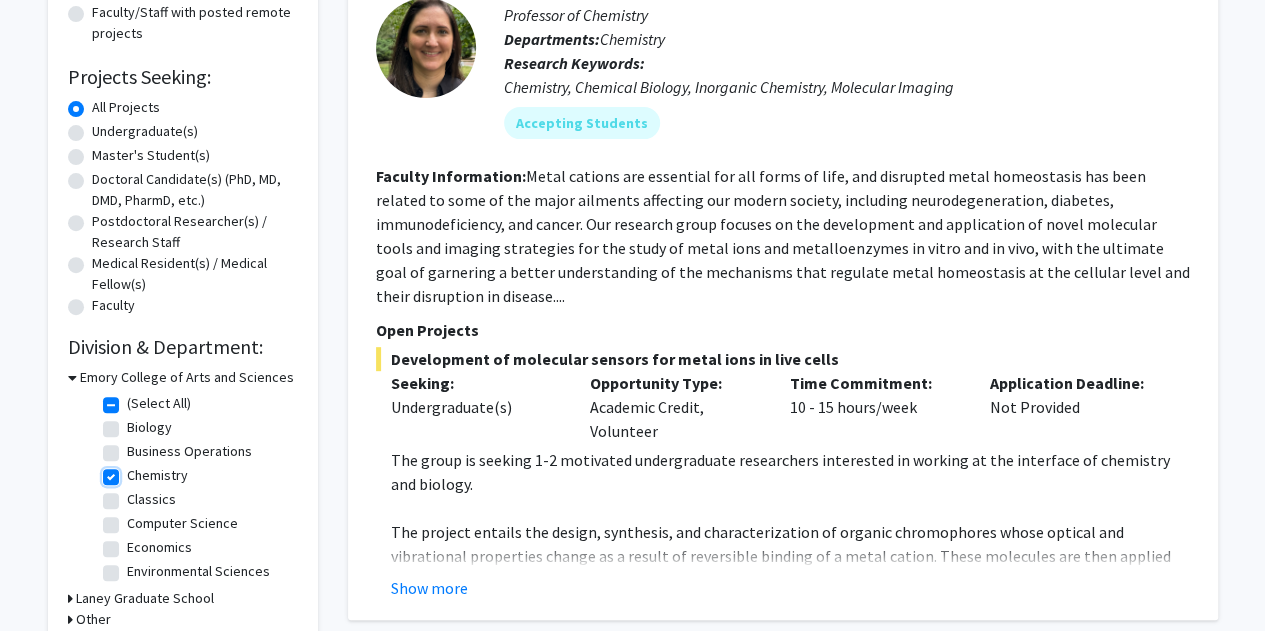 checkbox on "true" 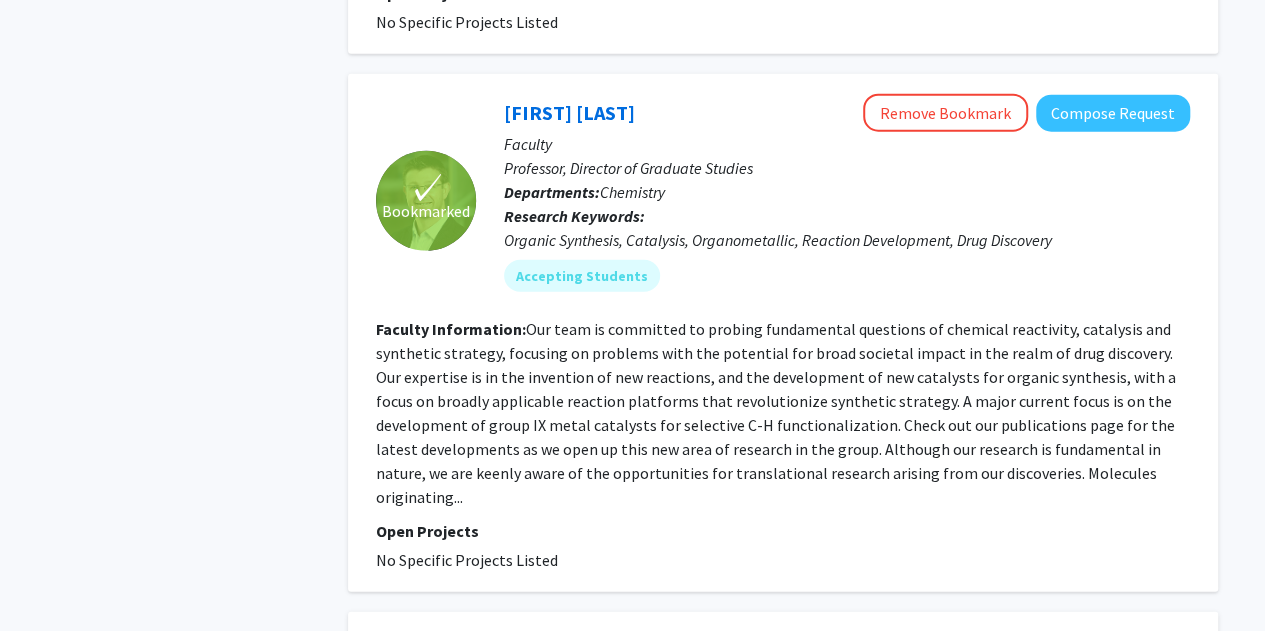 scroll, scrollTop: 2565, scrollLeft: 0, axis: vertical 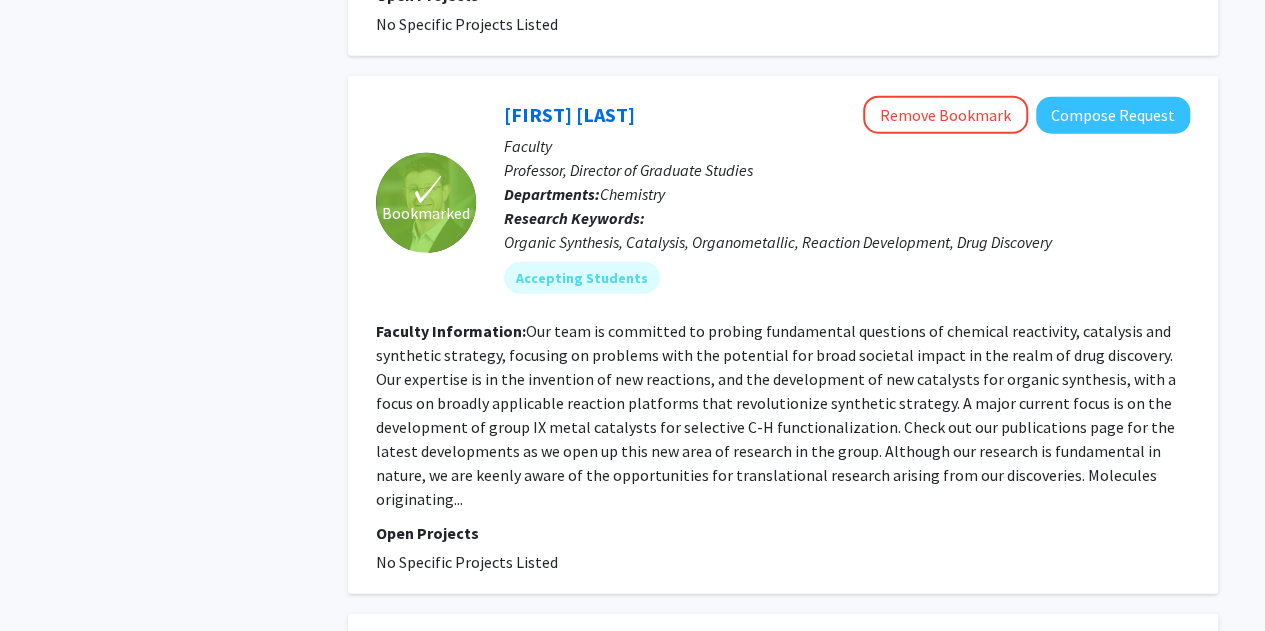 click on "[FIRST] [LAST]" 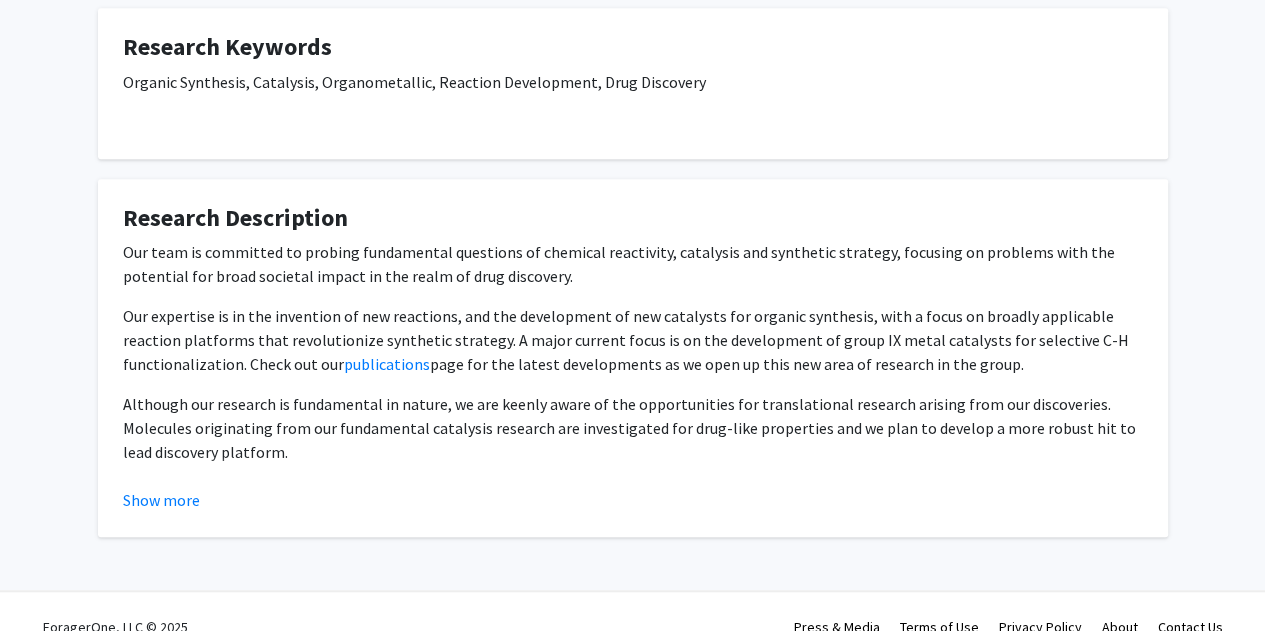 scroll, scrollTop: 561, scrollLeft: 0, axis: vertical 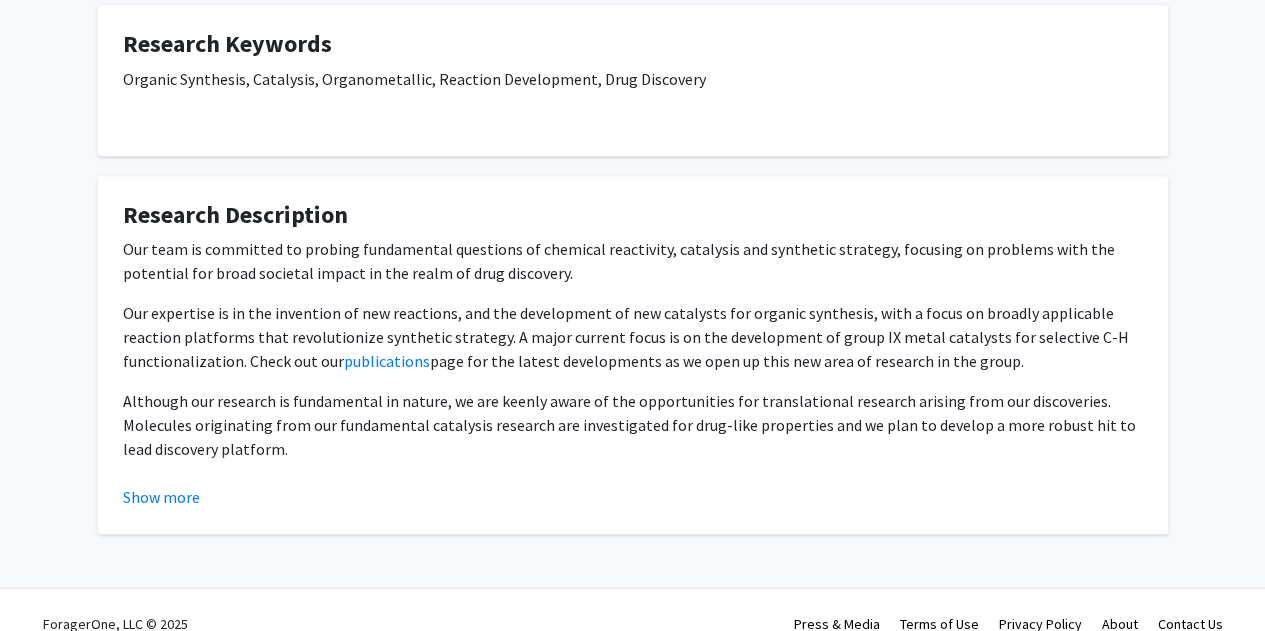click on "Show more" 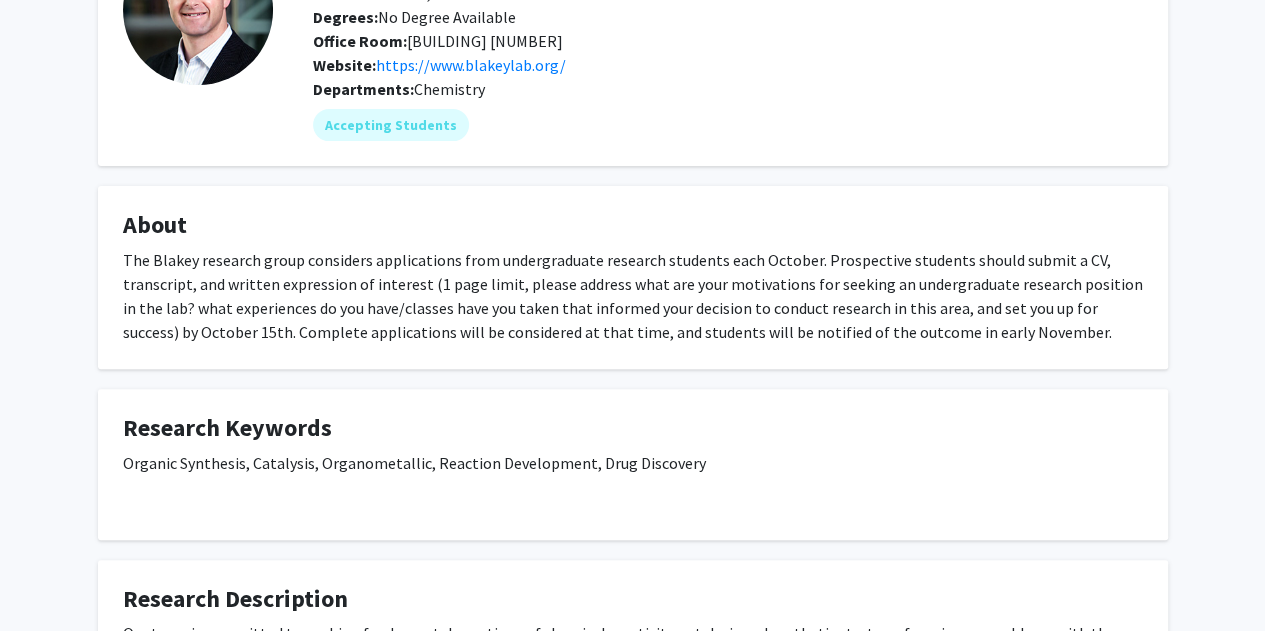 scroll, scrollTop: 176, scrollLeft: 0, axis: vertical 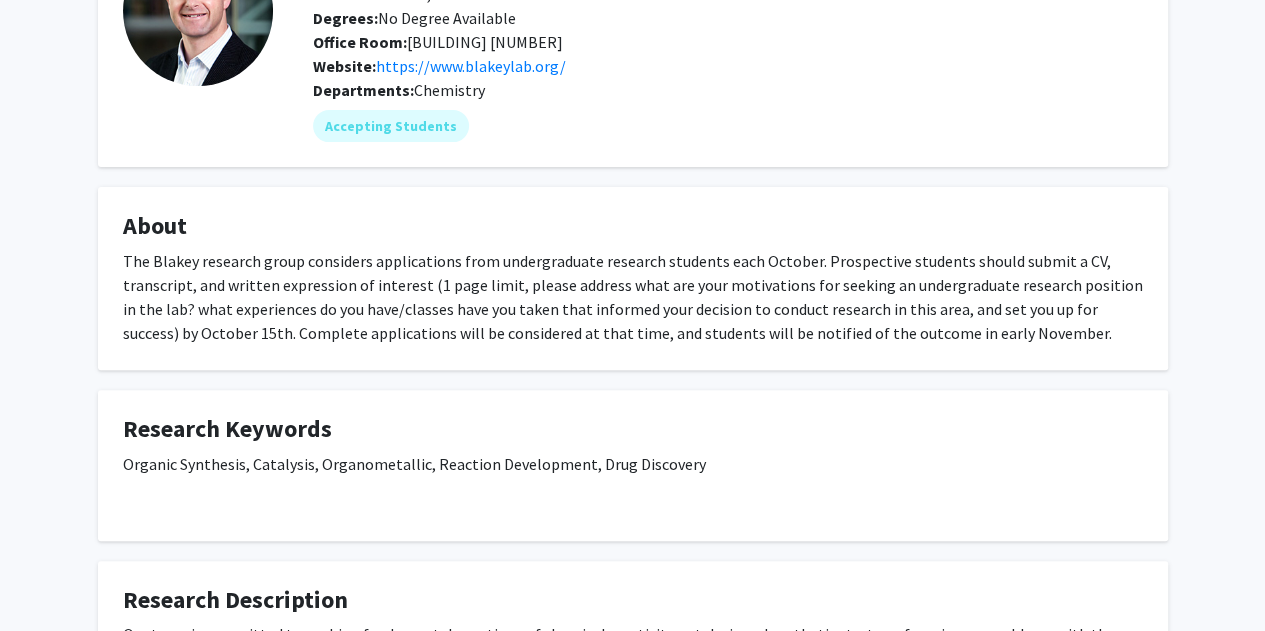 click on "https://www.blakeylab.org/" 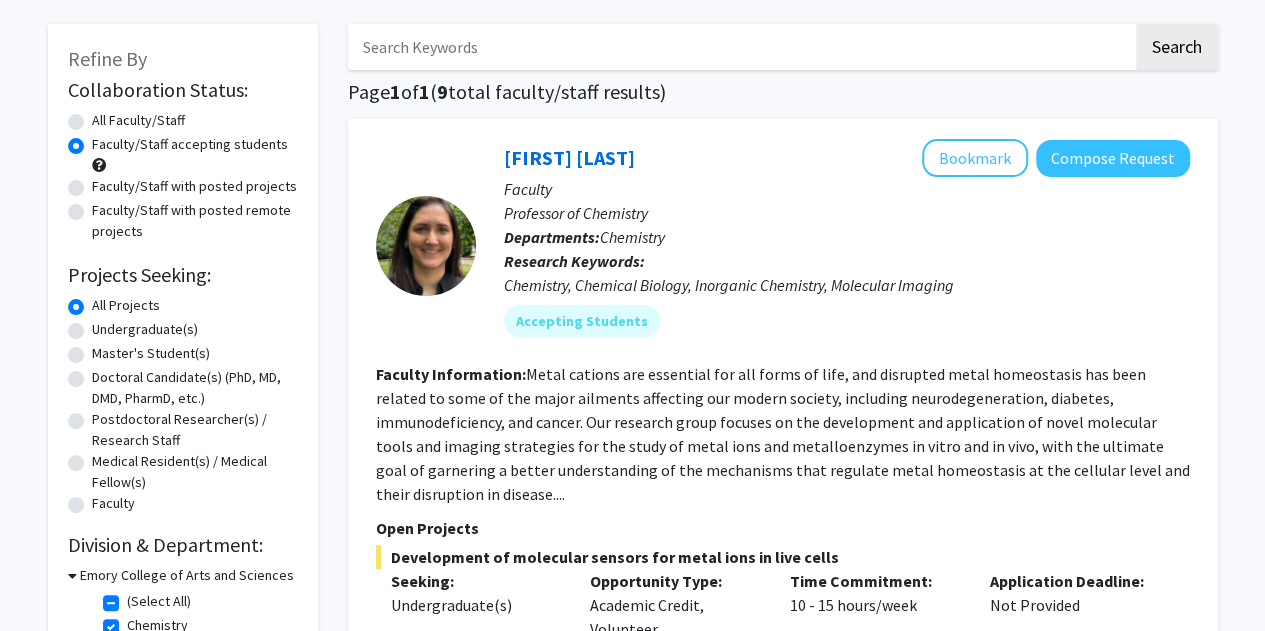scroll, scrollTop: 79, scrollLeft: 0, axis: vertical 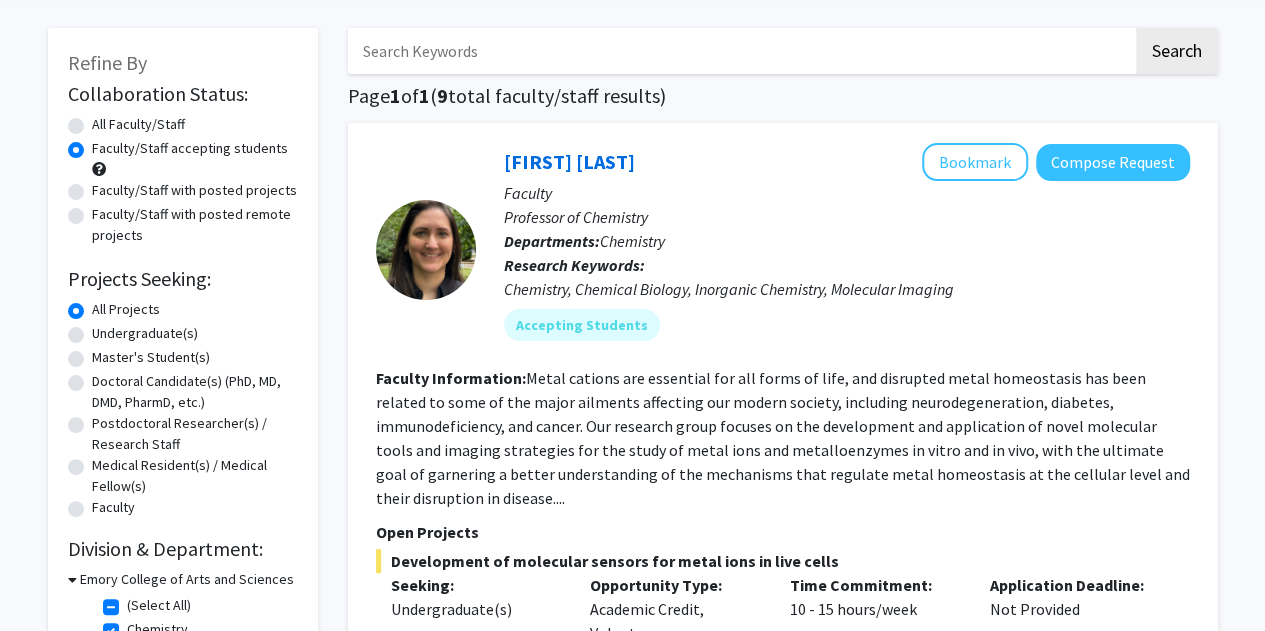 click on "Faculty/Staff accepting students" 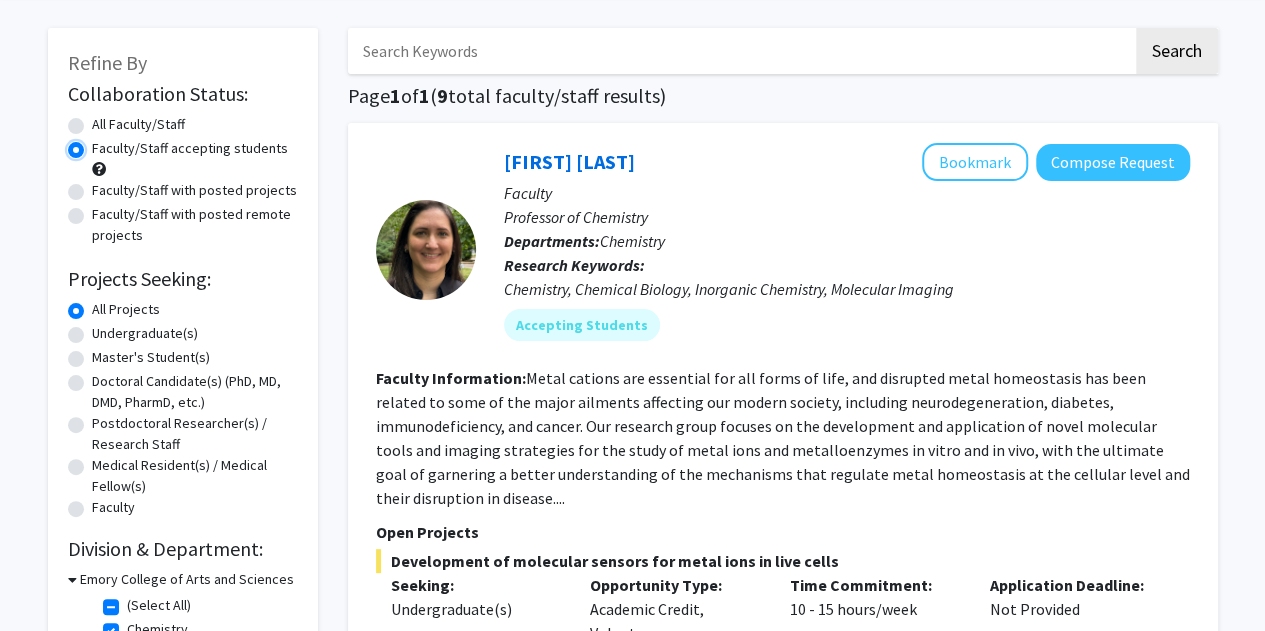 click on "Faculty/Staff accepting students" at bounding box center (98, 144) 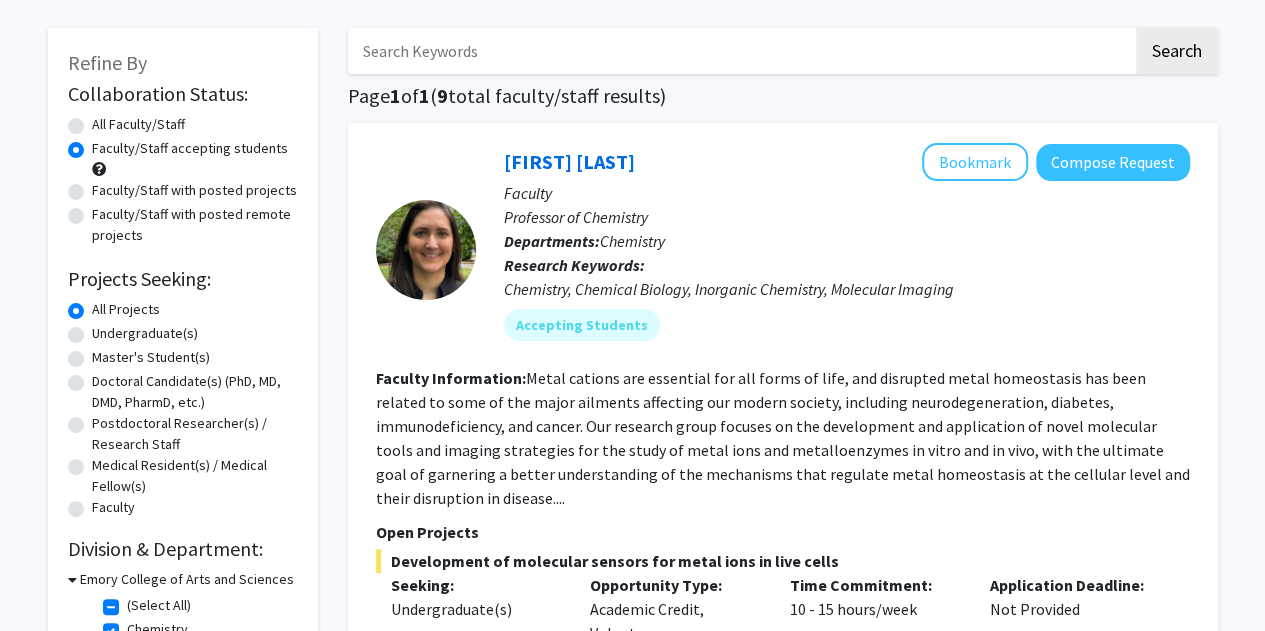 click on "Faculty/Staff accepting students" 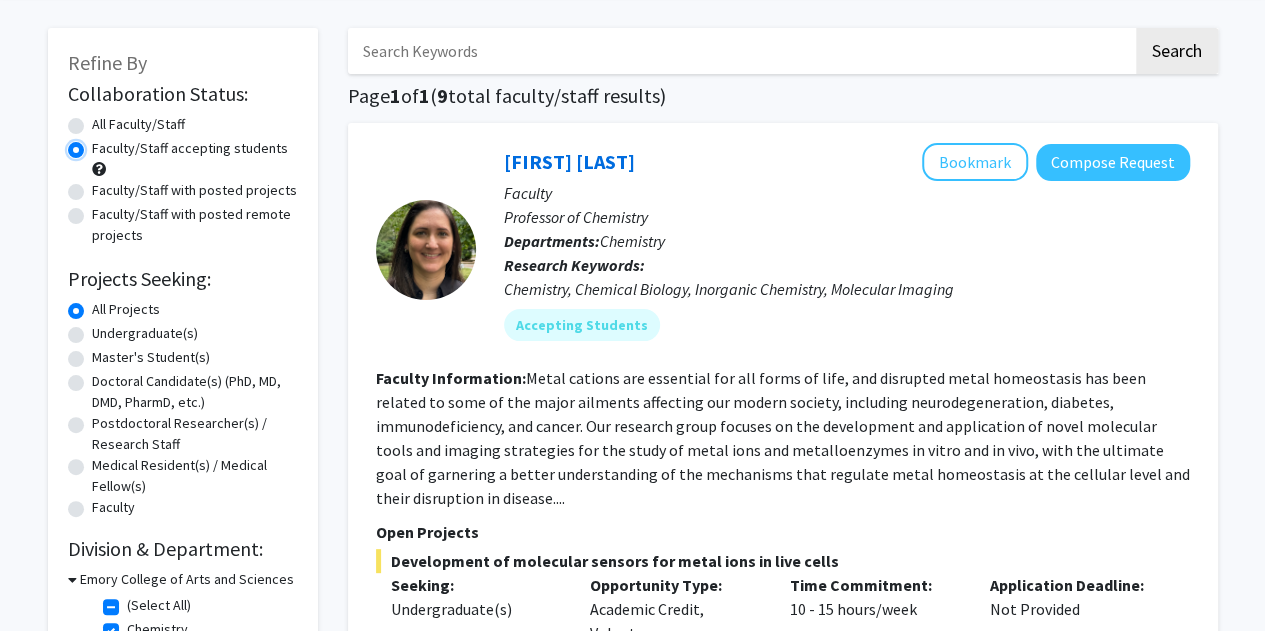 click on "Faculty/Staff accepting students" at bounding box center (98, 144) 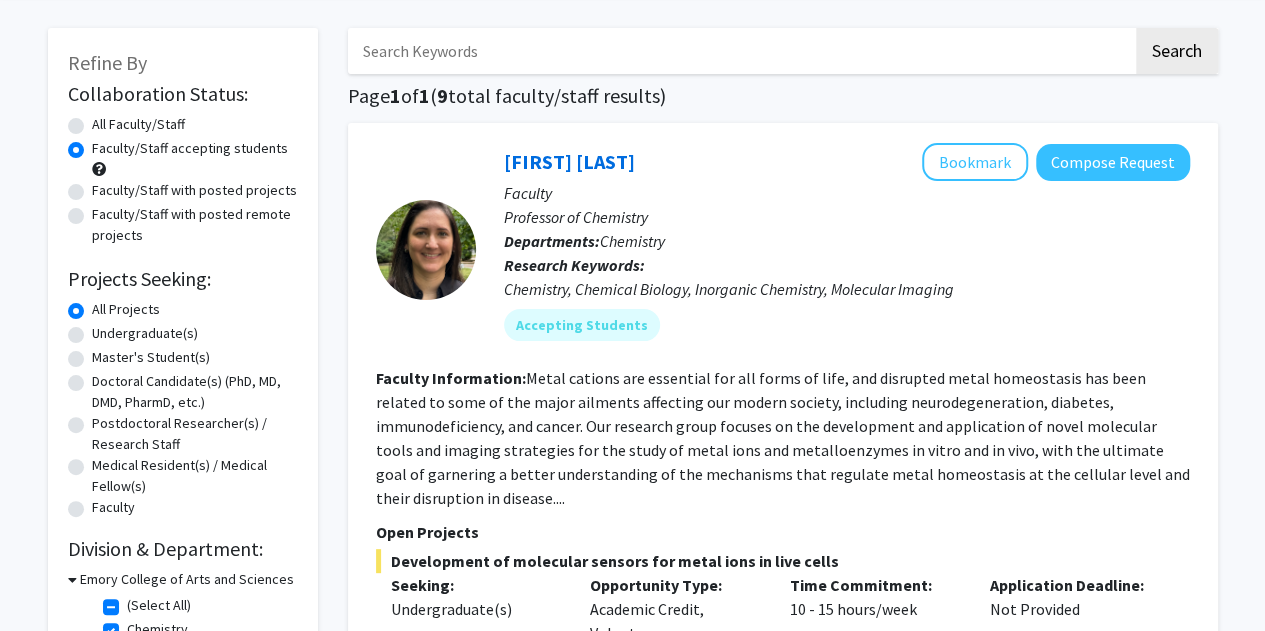 click on "All Faculty/Staff" 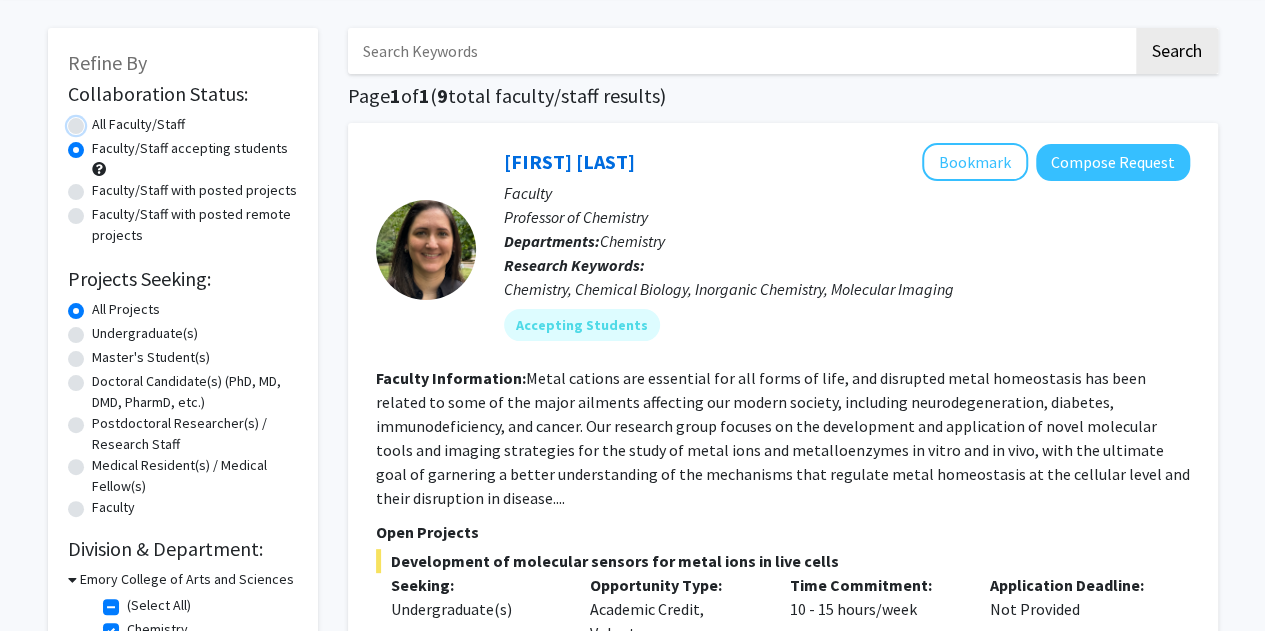 click on "All Faculty/Staff" at bounding box center (98, 120) 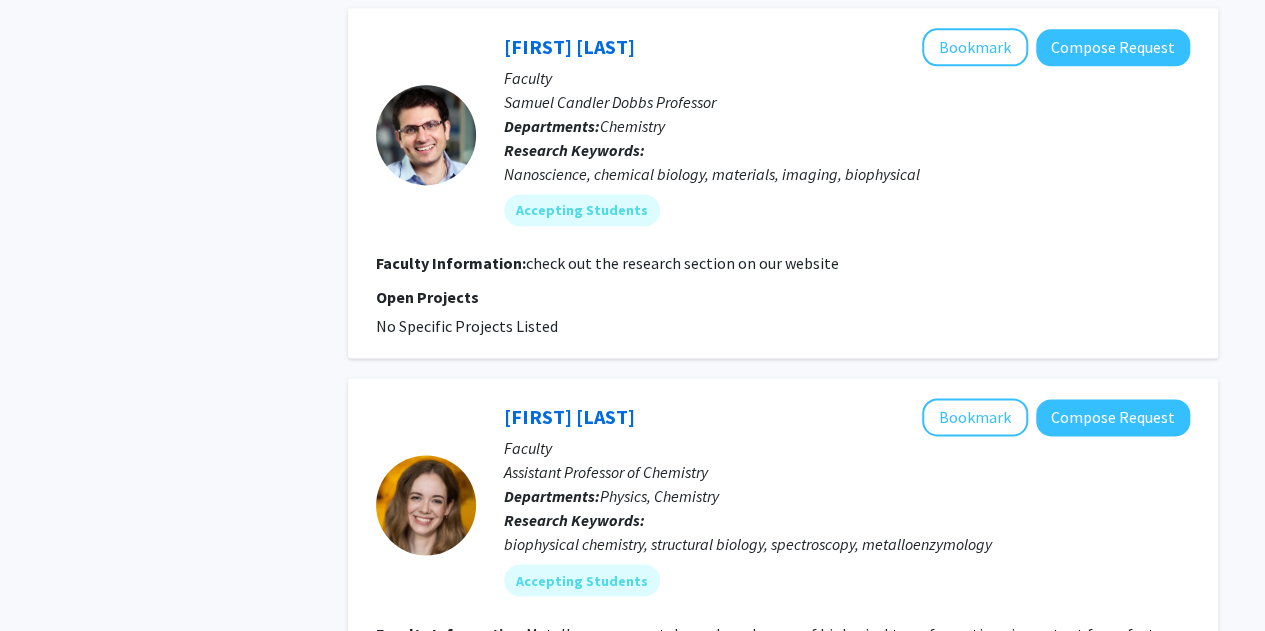 scroll, scrollTop: 1592, scrollLeft: 0, axis: vertical 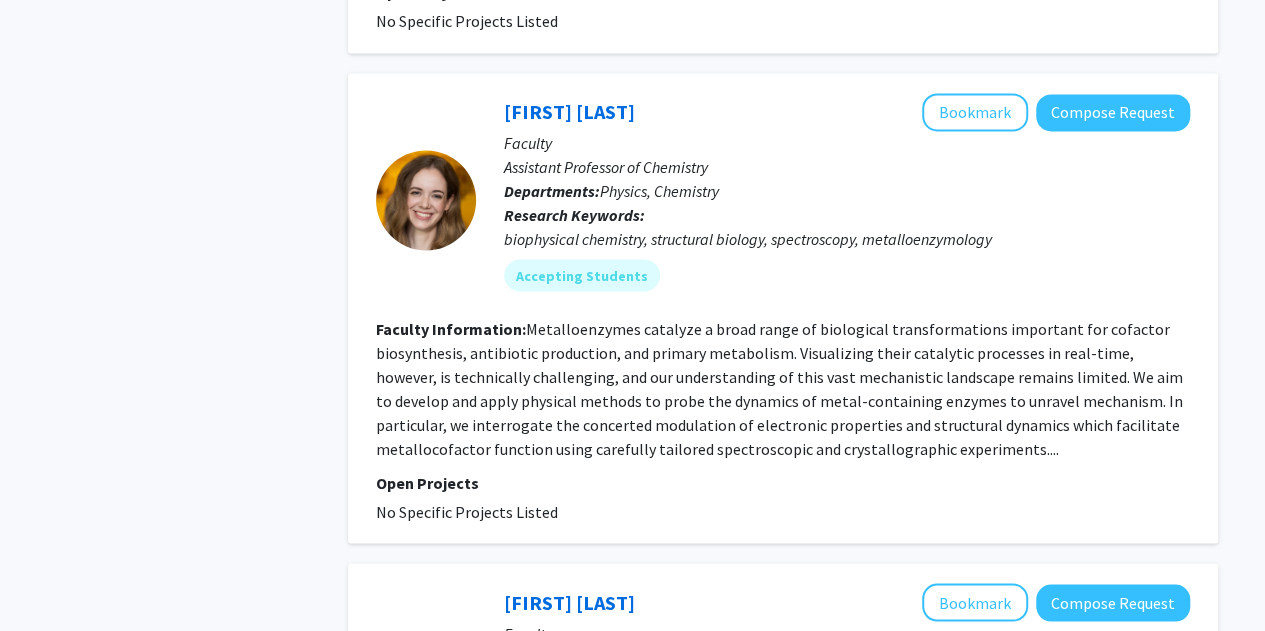 click on "Katherine Davis   Bookmark
Compose Request  Faculty Assistant Professor of Chemistry Departments:  Physics, Chemistry Research Keywords:   biophysical chemistry, structural biology, spectroscopy, metalloenzymology Accepting Students Faculty Information:  Metalloenzymes catalyze a broad range of biological transformations important for cofactor biosynthesis, antibiotic production, and primary metabolism. Visualizing their catalytic processes in real-time, however, is technically challenging, and our understanding of this vast mechanistic landscape remains limited. We aim to develop and apply physical methods to probe the dynamics of metal-containing enzymes to unravel mechanism. In particular, we interrogate the concerted modulation of electronic properties and structural dynamics which facilitate metallocofactor function using carefully tailored spectroscopic and crystallographic experiments.... Open Projects  No Specific Projects Listed" 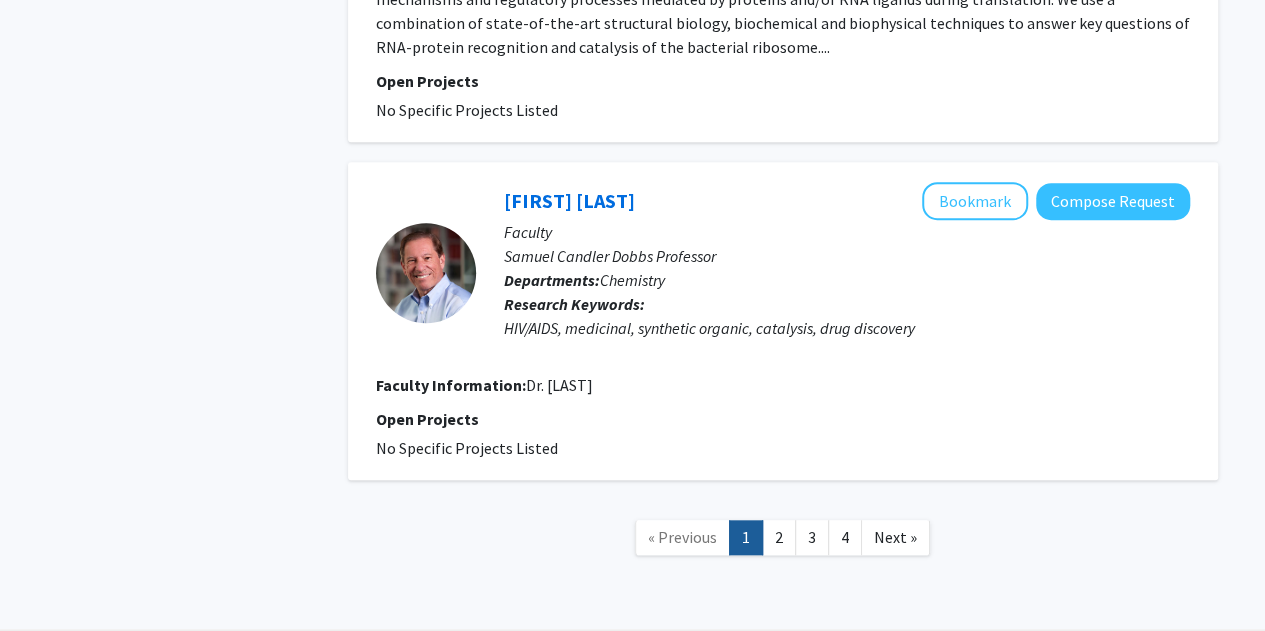 scroll, scrollTop: 4629, scrollLeft: 0, axis: vertical 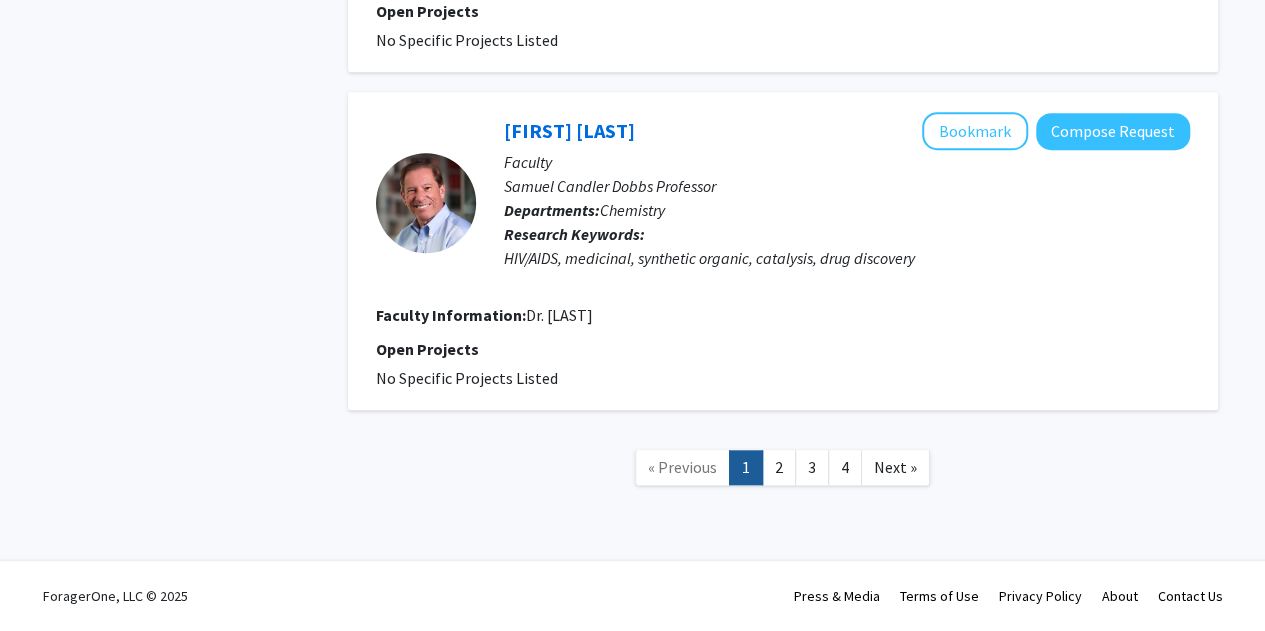 click on "2" 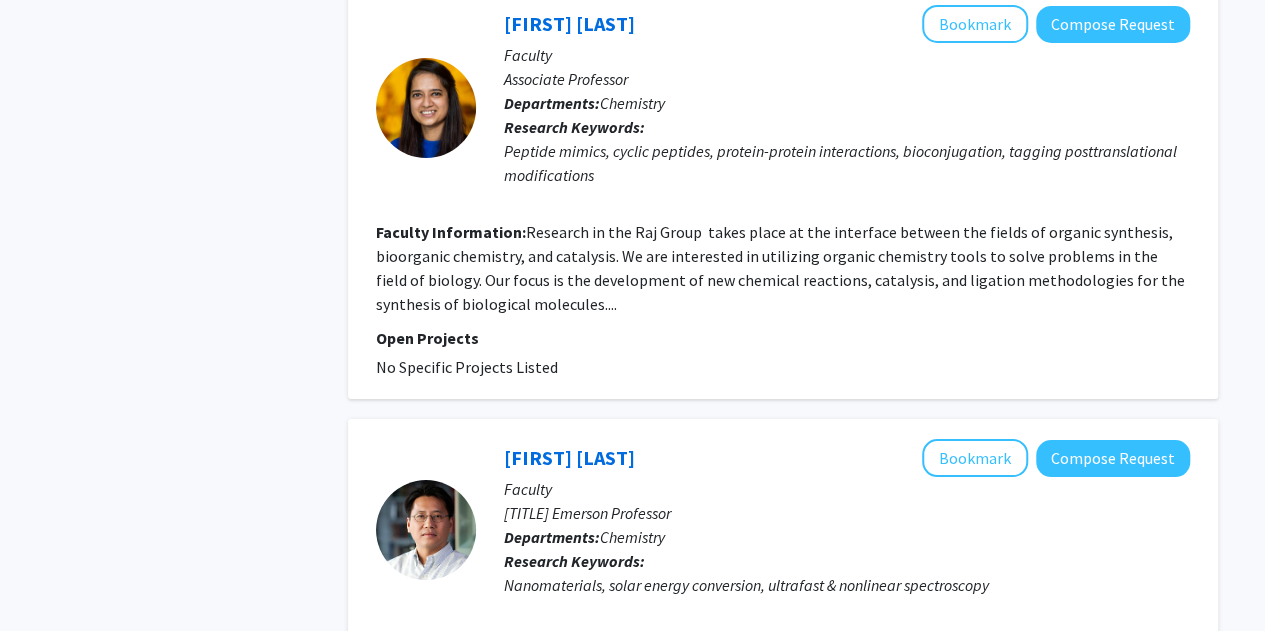 scroll, scrollTop: 3659, scrollLeft: 0, axis: vertical 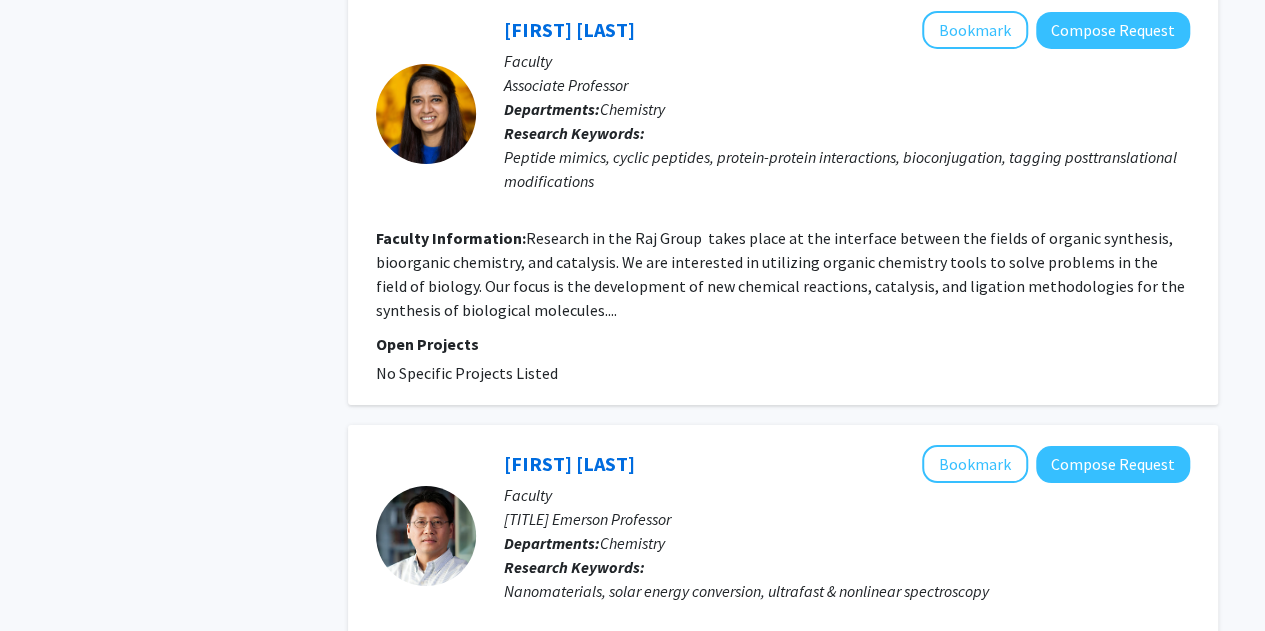 click on "Monika Raj" 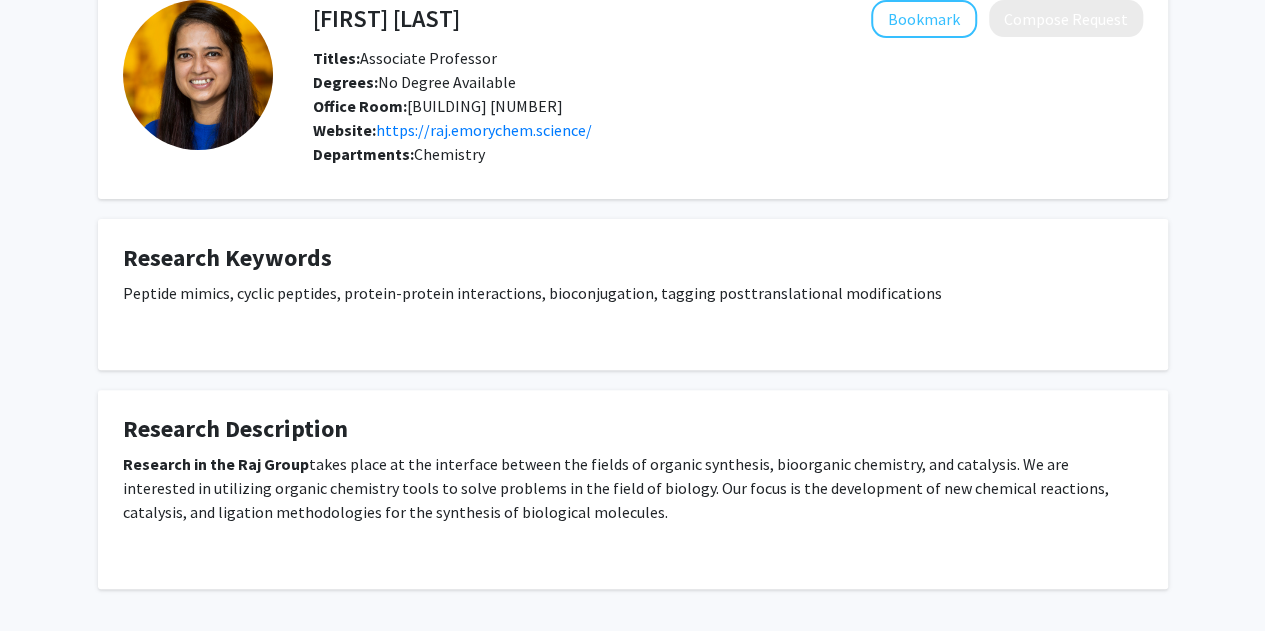 scroll, scrollTop: 109, scrollLeft: 0, axis: vertical 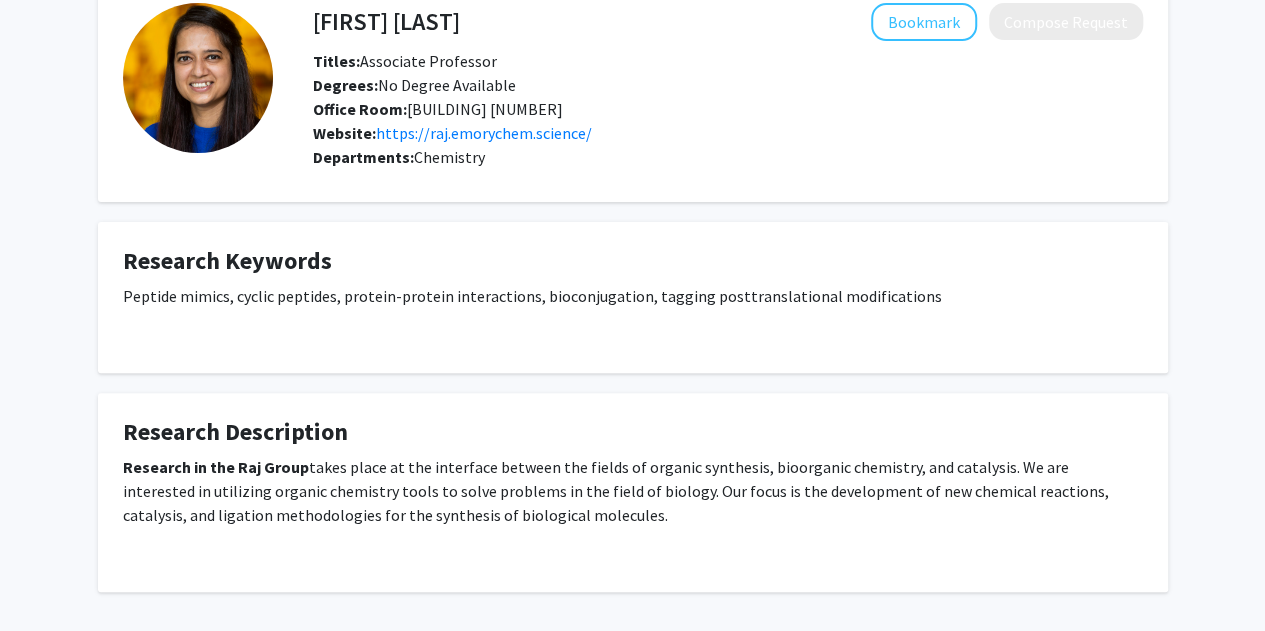 click on "https://raj.emorychem.science/" 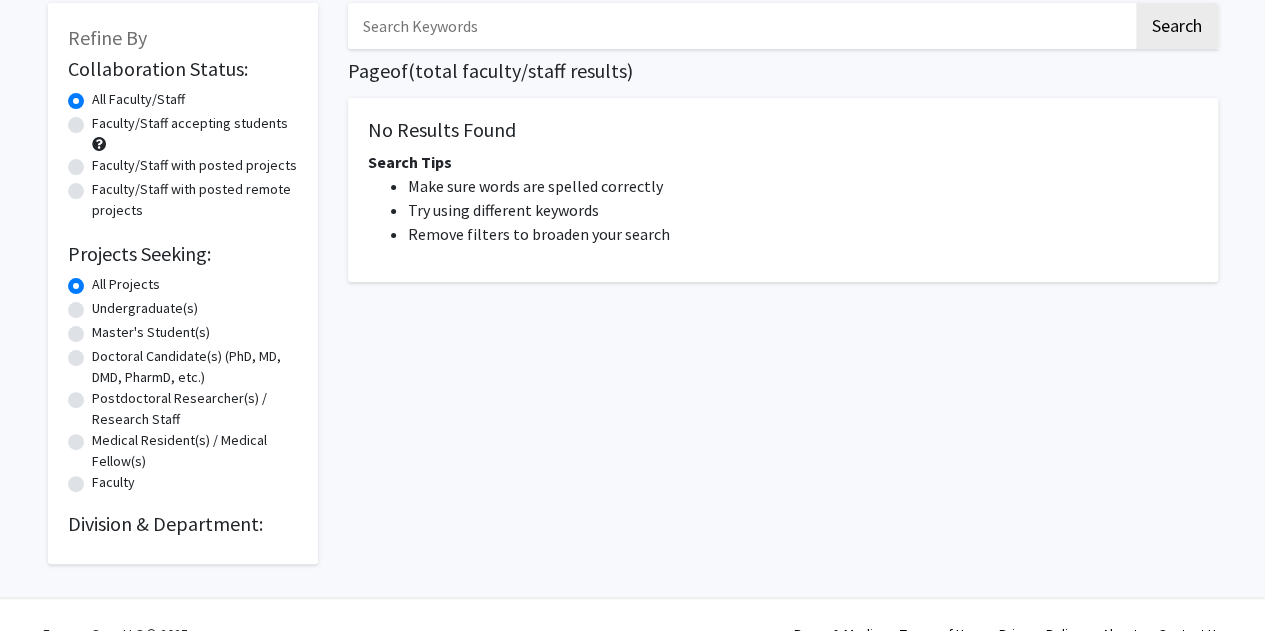 scroll, scrollTop: 0, scrollLeft: 0, axis: both 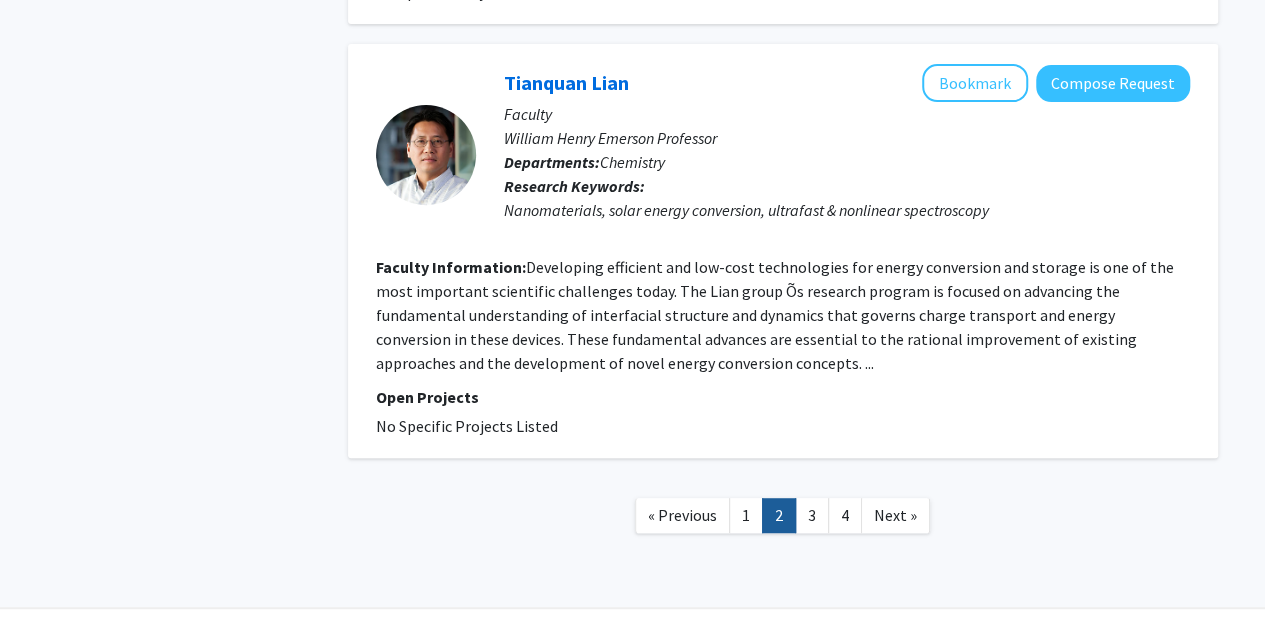 click on "3" 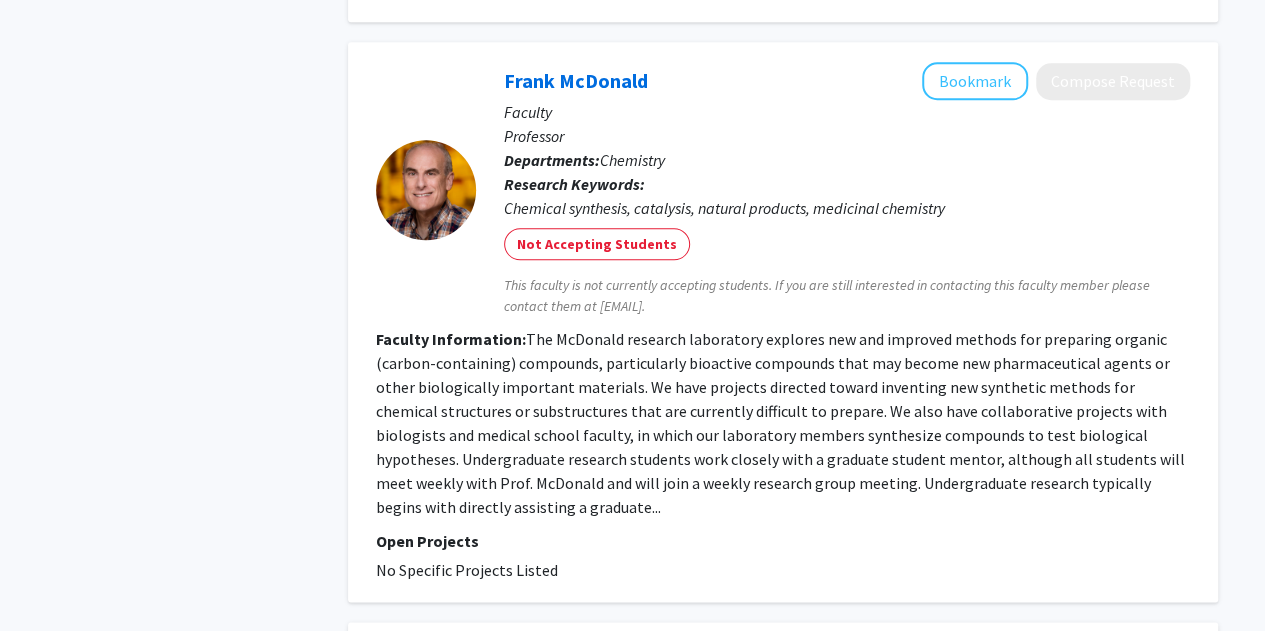 scroll, scrollTop: 911, scrollLeft: 0, axis: vertical 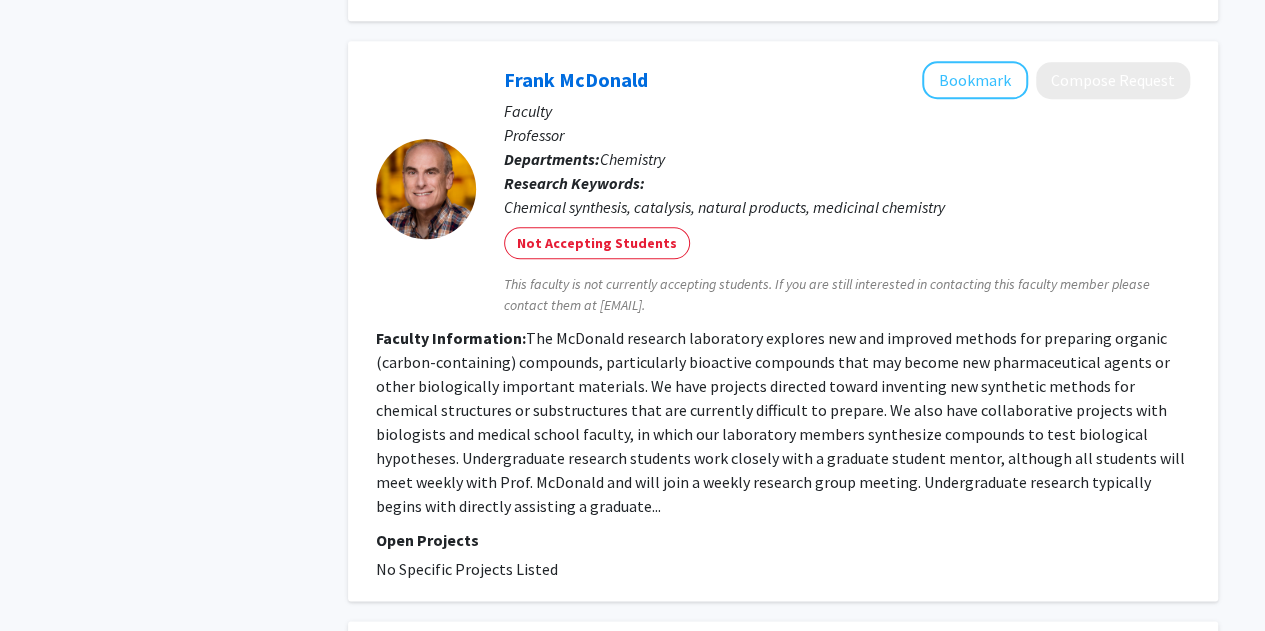 click on "Frank McDonald" 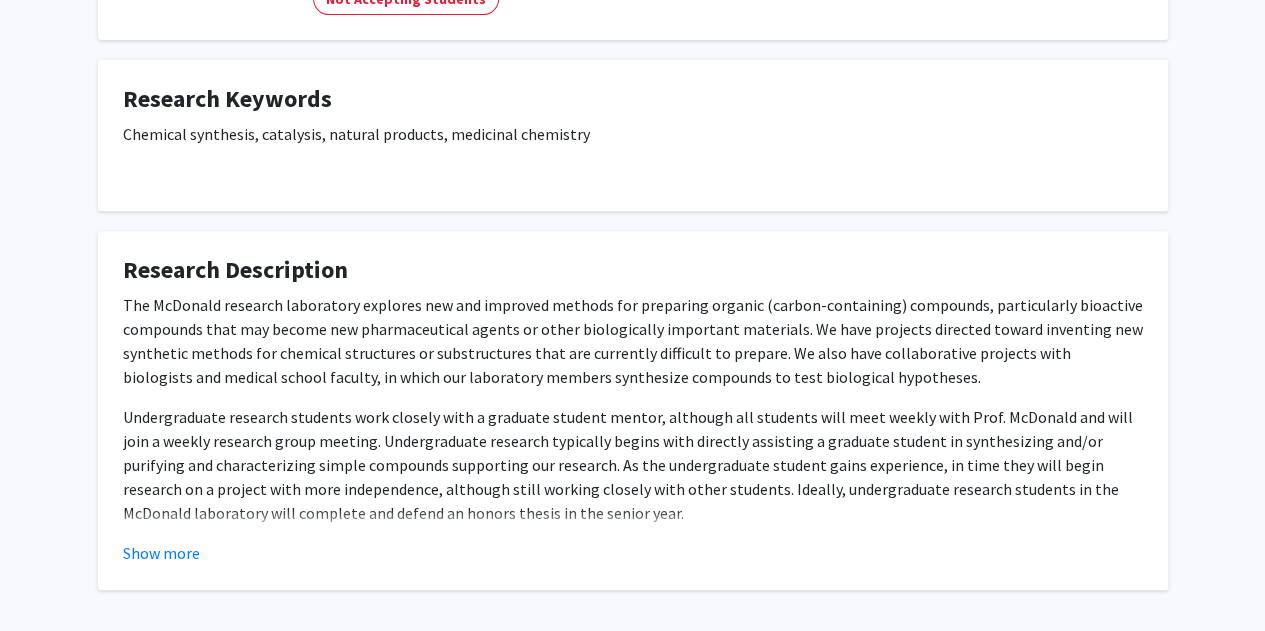 scroll, scrollTop: 305, scrollLeft: 0, axis: vertical 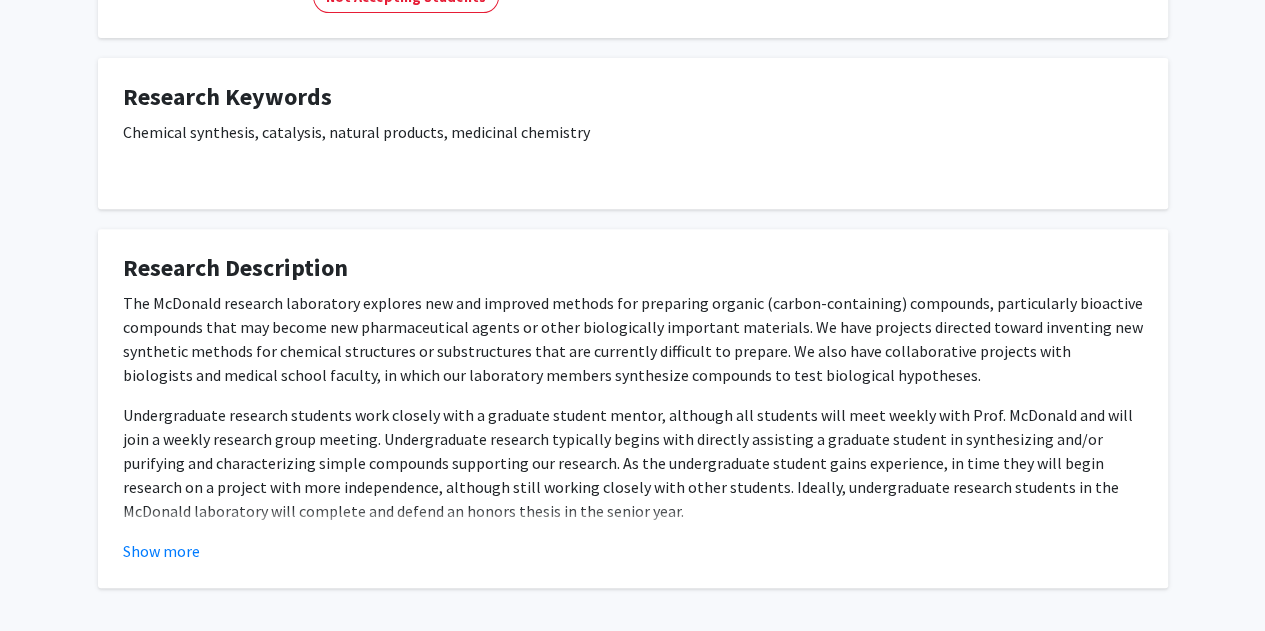 click on "Show more" 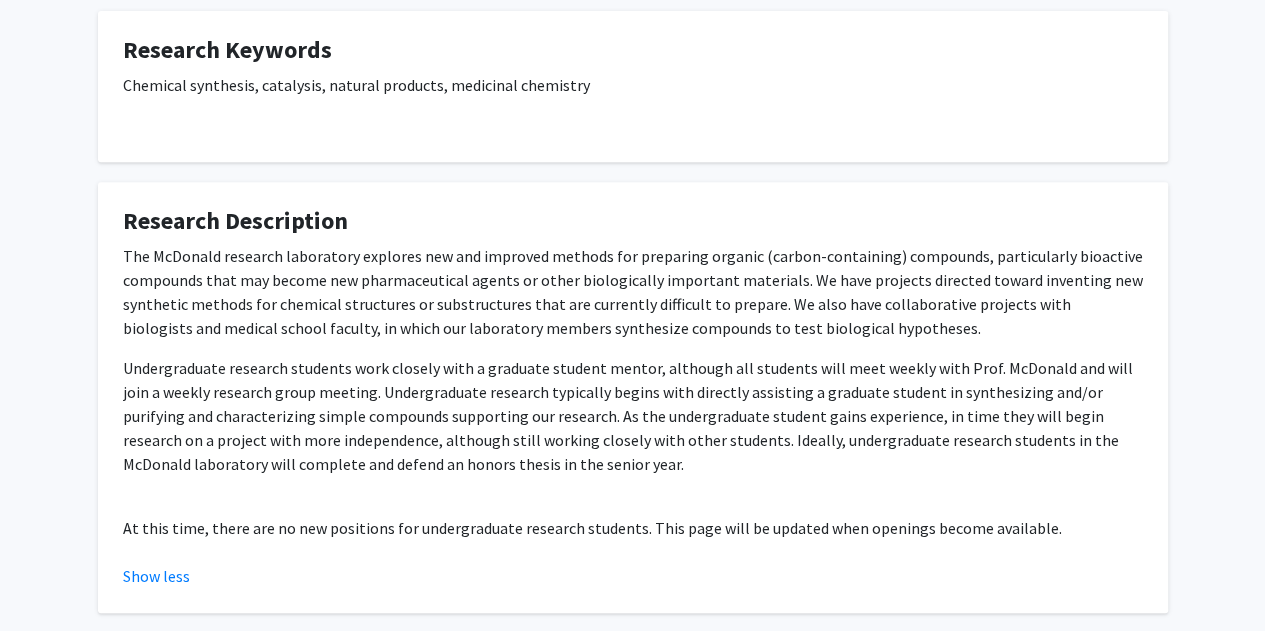 scroll, scrollTop: 0, scrollLeft: 0, axis: both 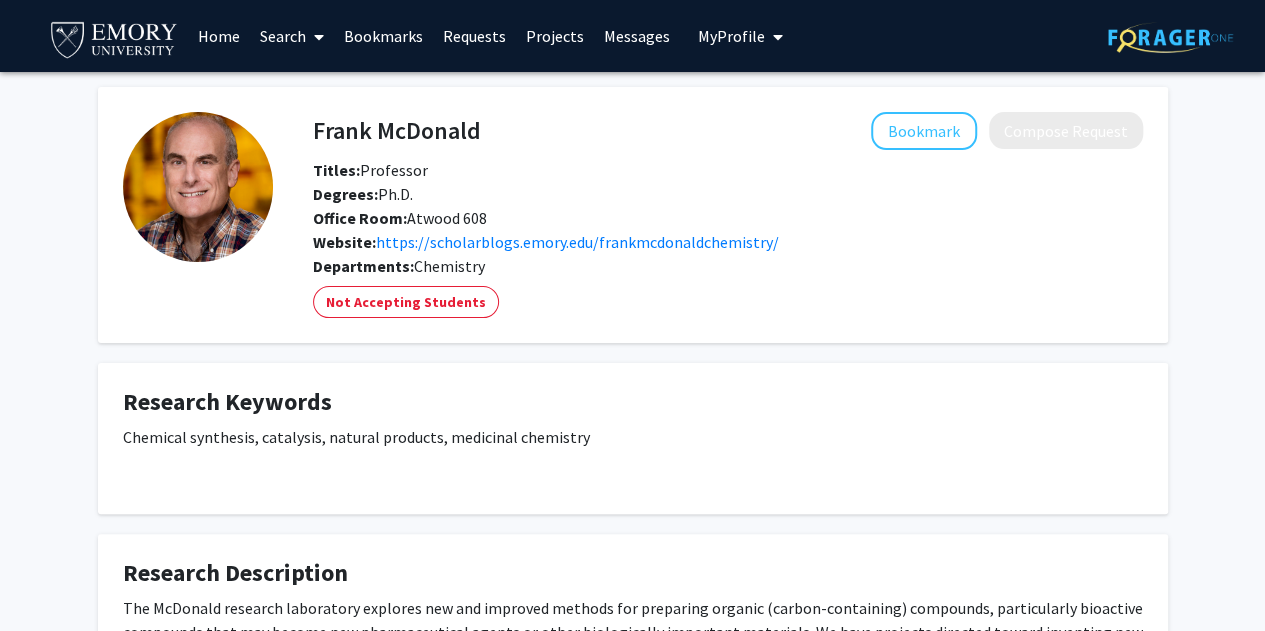 click on "https://scholarblogs.emory.edu/frankmcdonaldchemistry/" 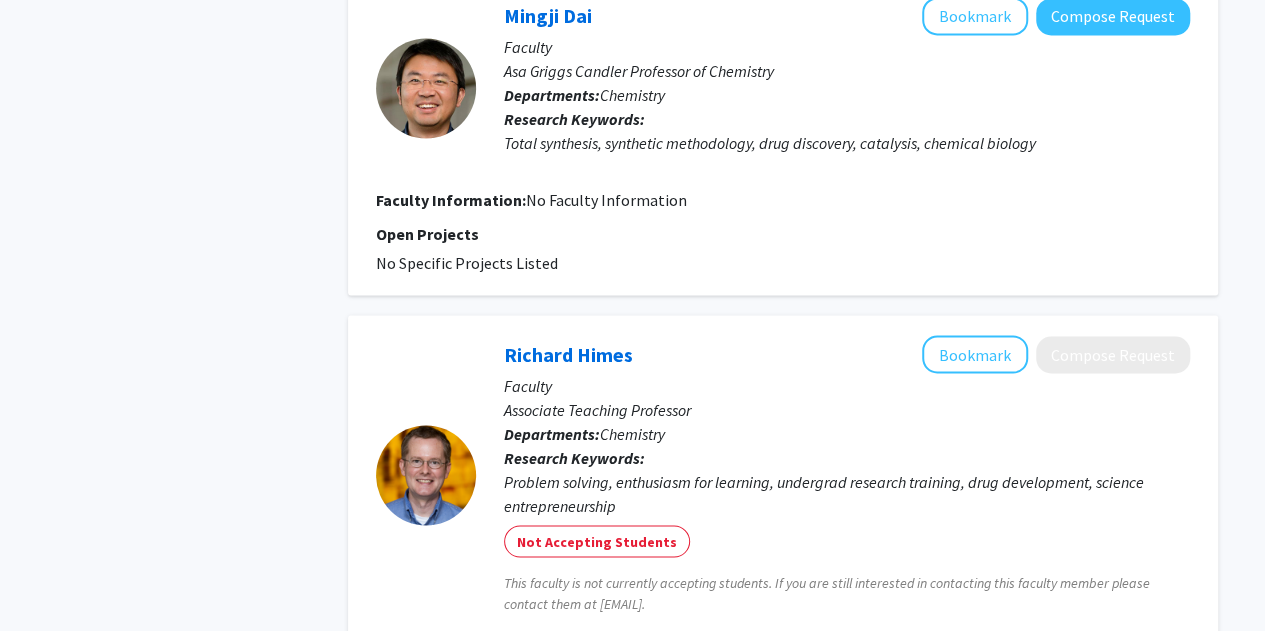 scroll, scrollTop: 1536, scrollLeft: 0, axis: vertical 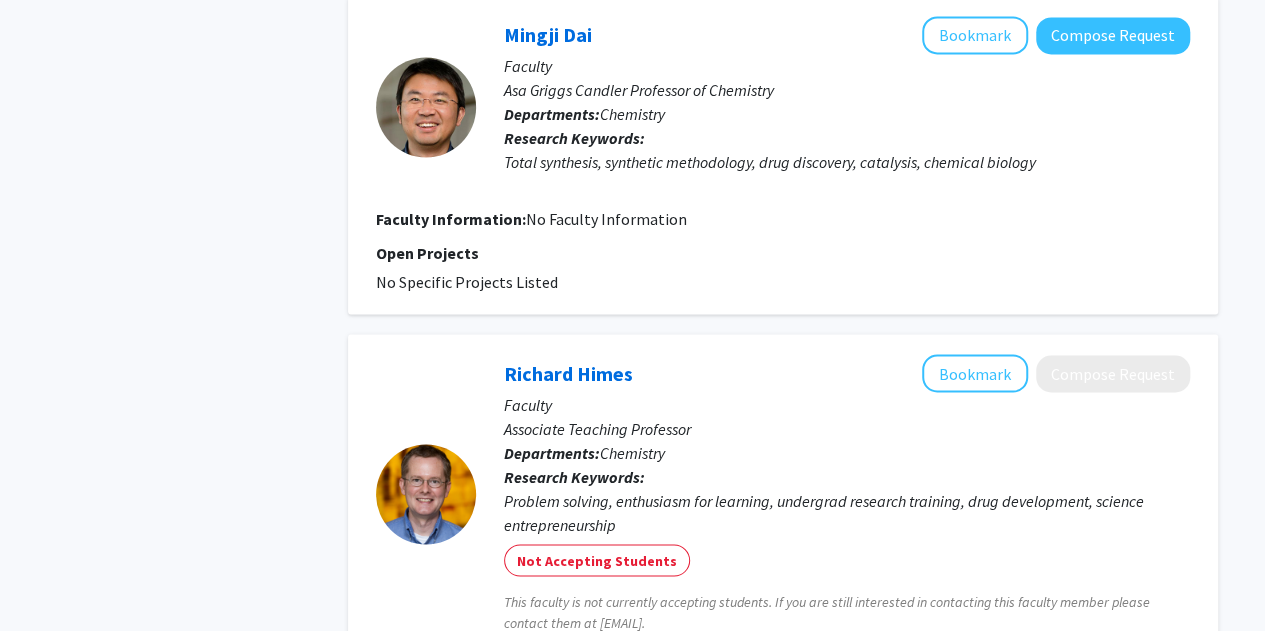 click on "Mingji Dai" 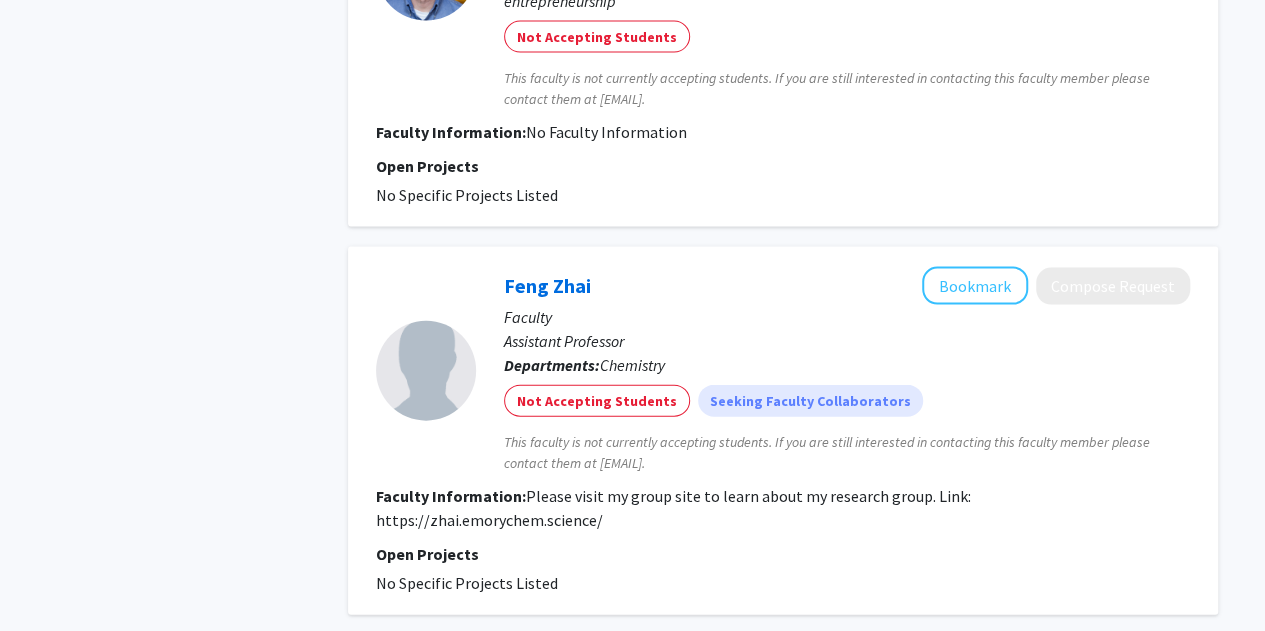 scroll, scrollTop: 2078, scrollLeft: 0, axis: vertical 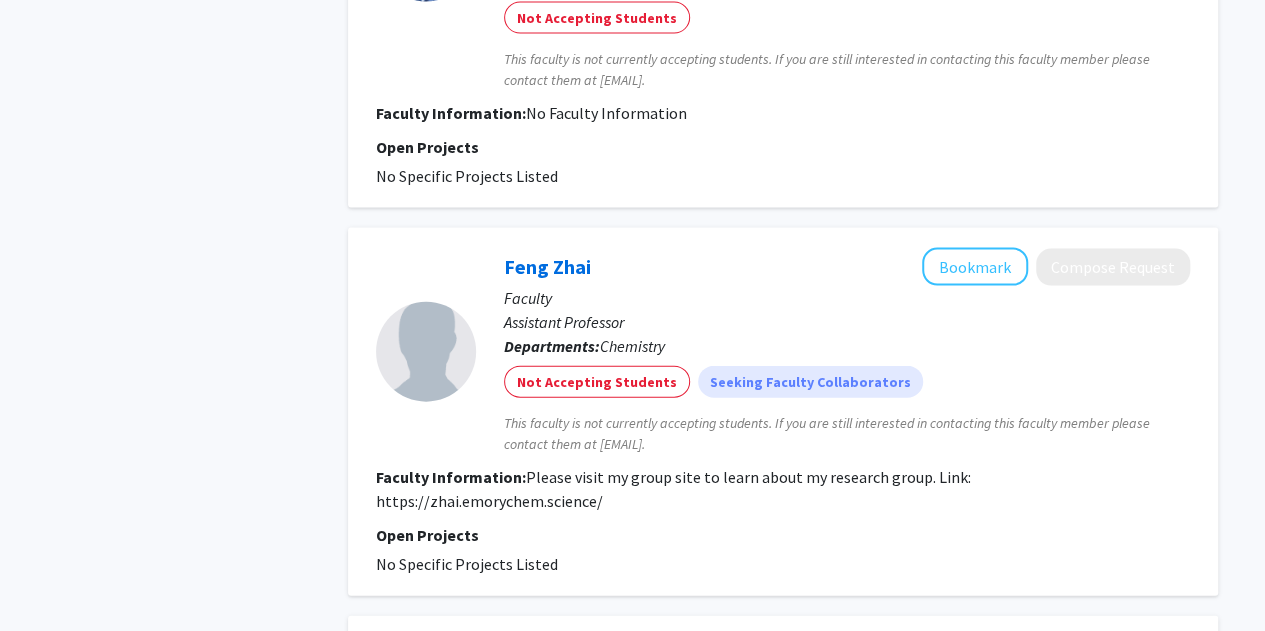 click on "Feng Zhai" 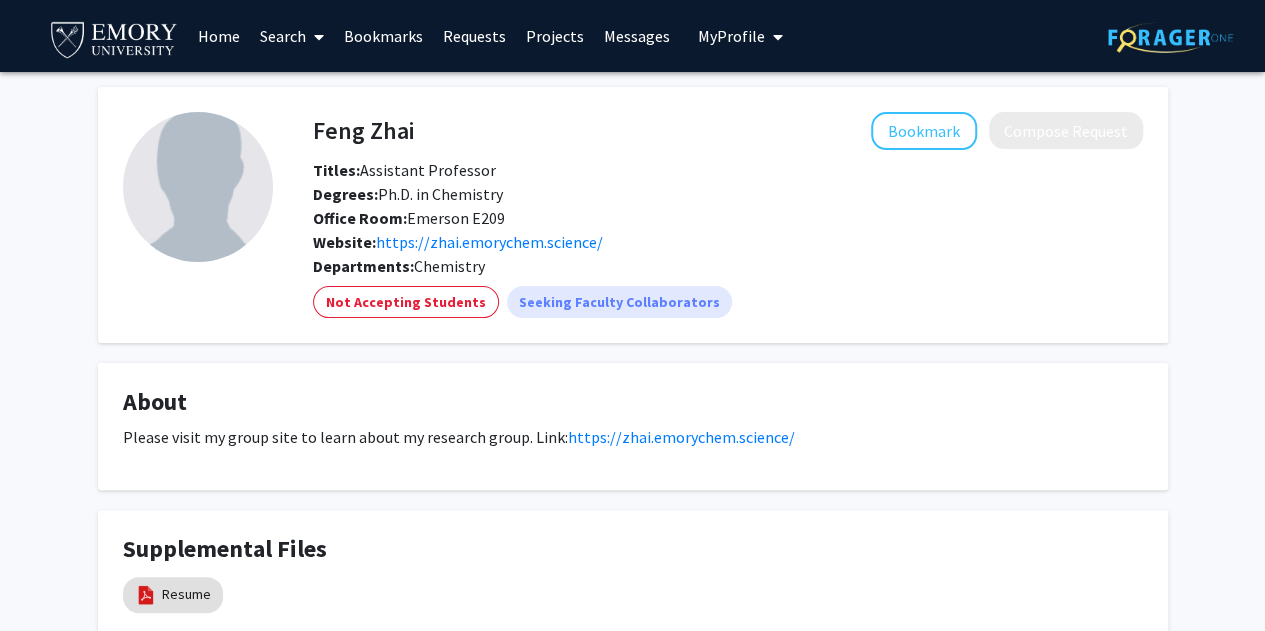 scroll, scrollTop: 152, scrollLeft: 0, axis: vertical 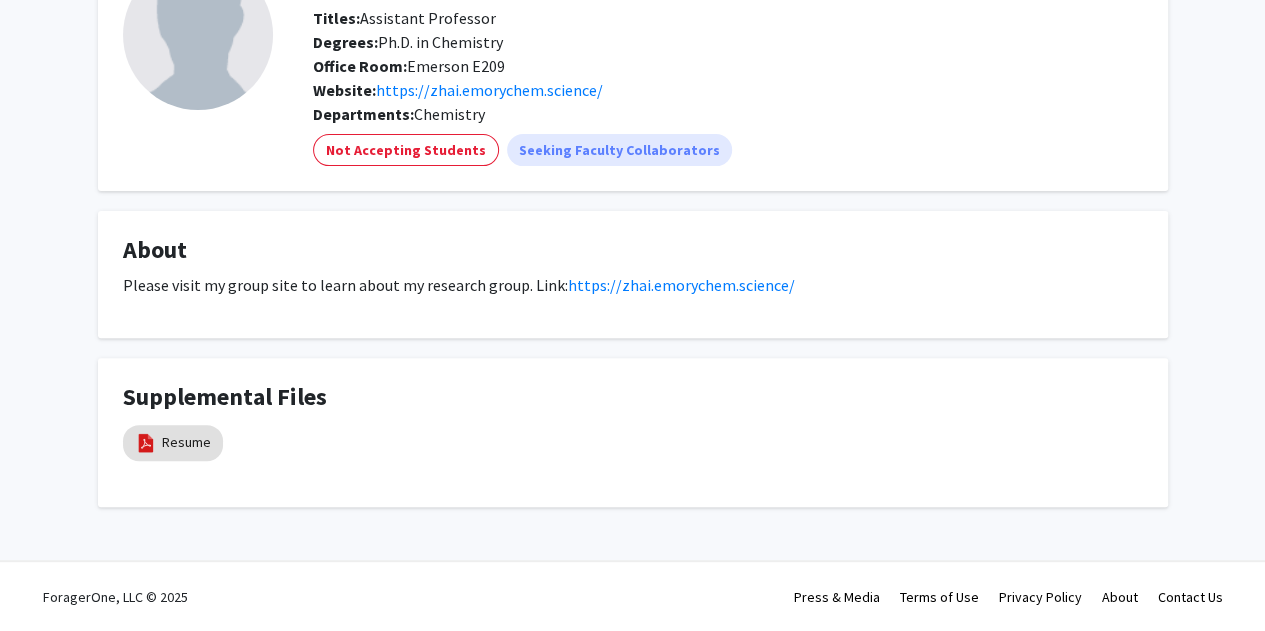 click on "https://zhai.emorychem.science/" 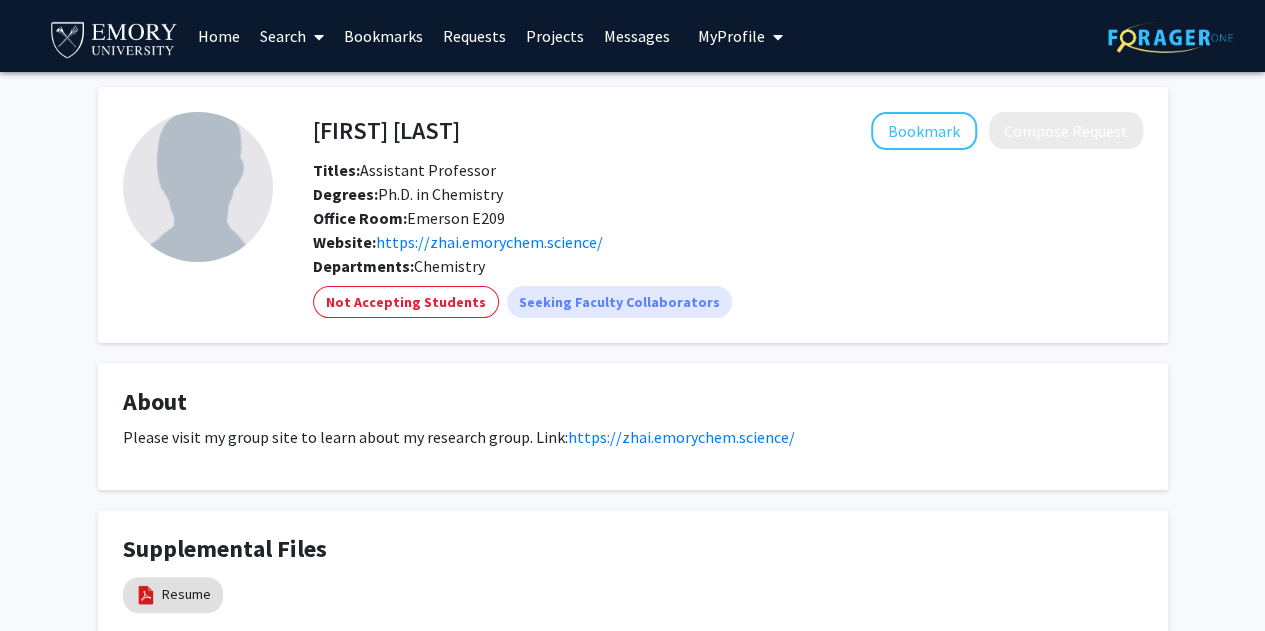 scroll, scrollTop: 152, scrollLeft: 0, axis: vertical 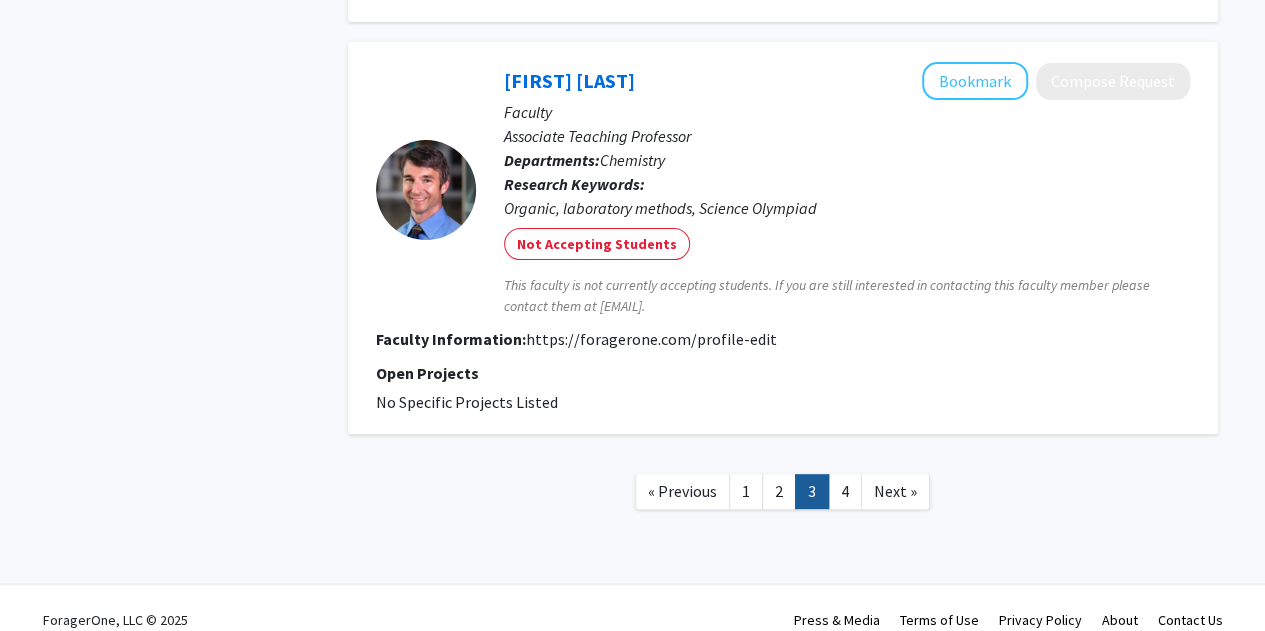 click on "4" 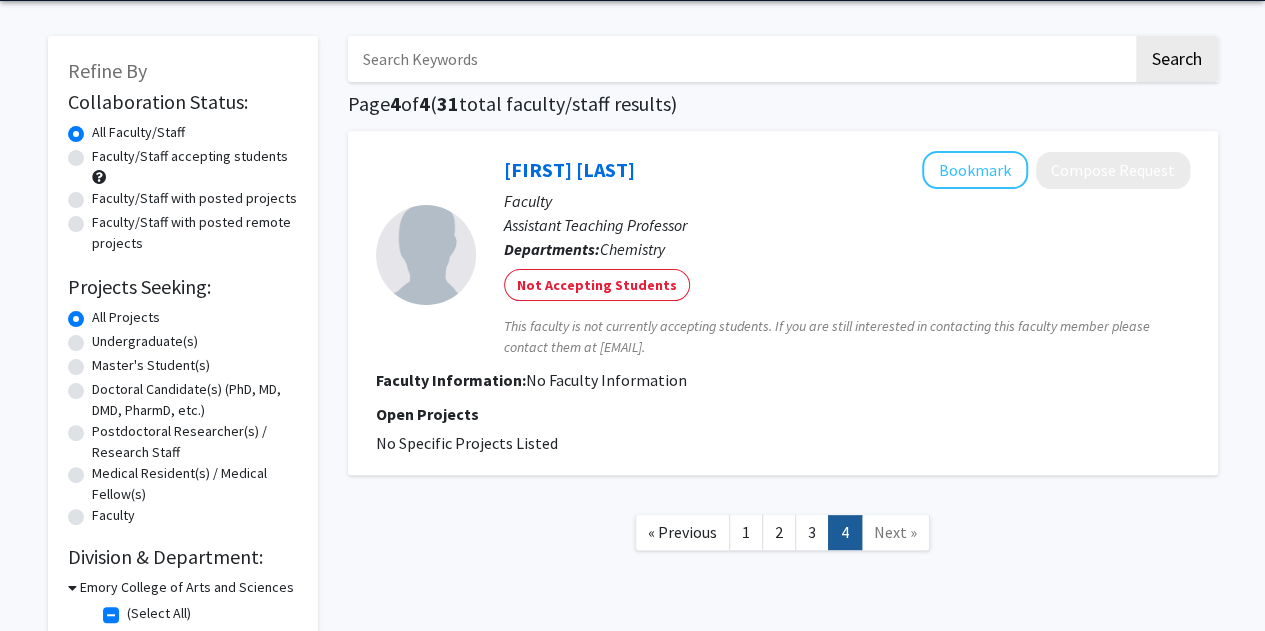 scroll, scrollTop: 72, scrollLeft: 0, axis: vertical 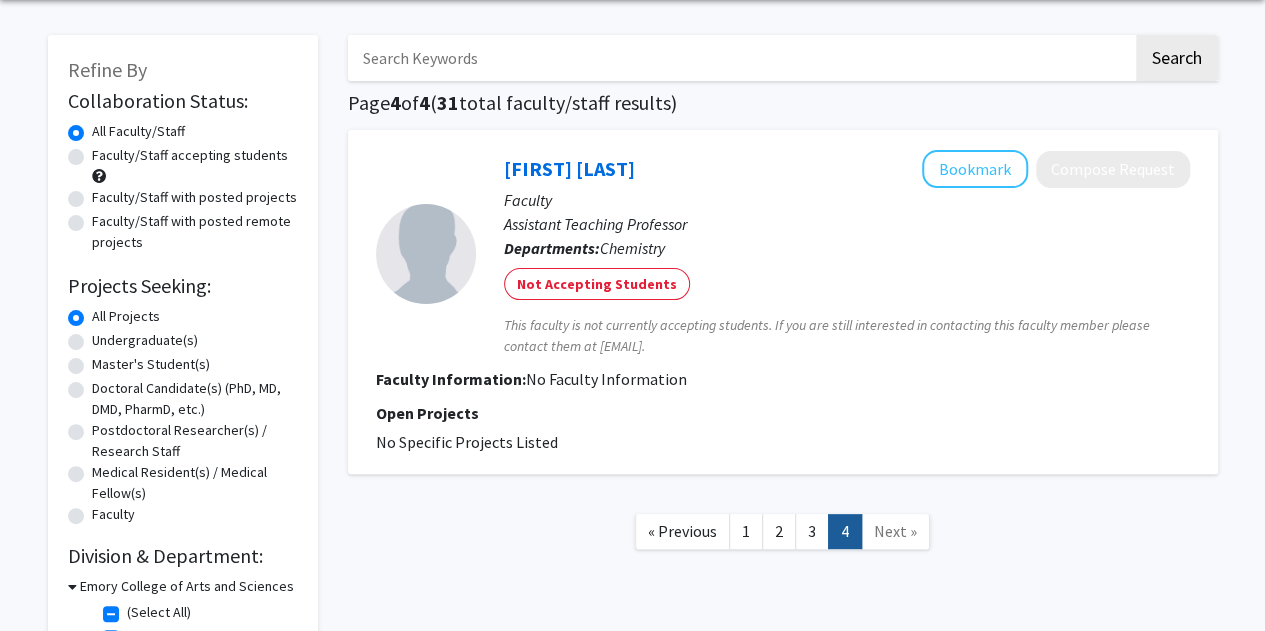click on "1" 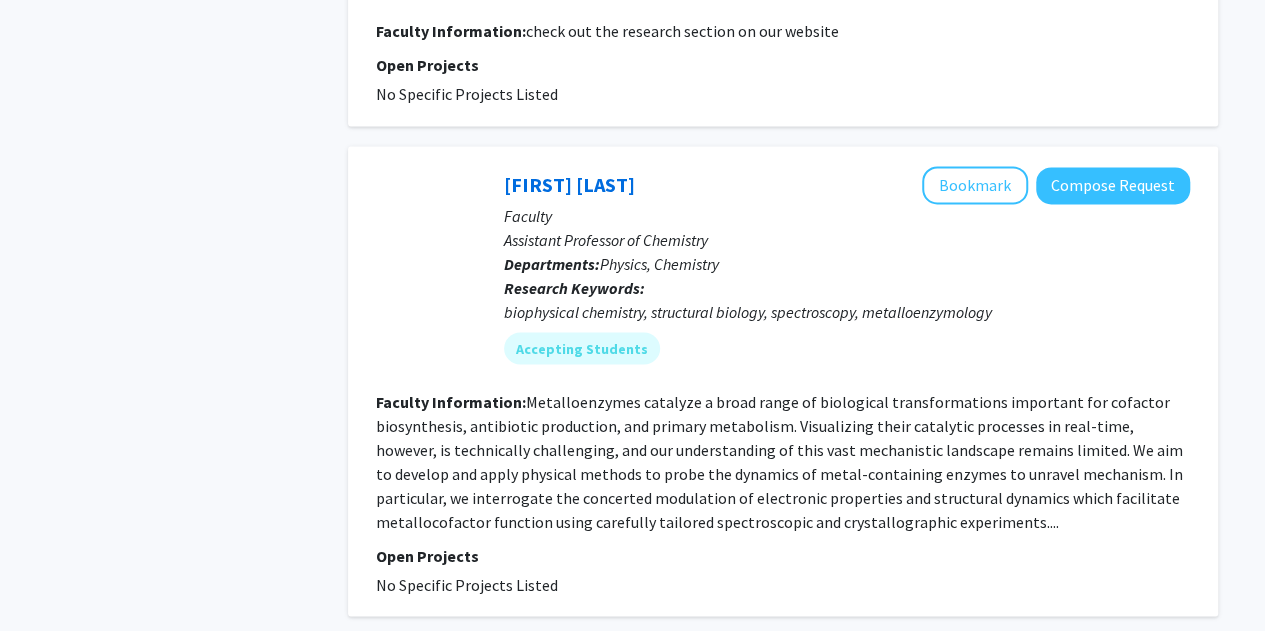 scroll, scrollTop: 1560, scrollLeft: 0, axis: vertical 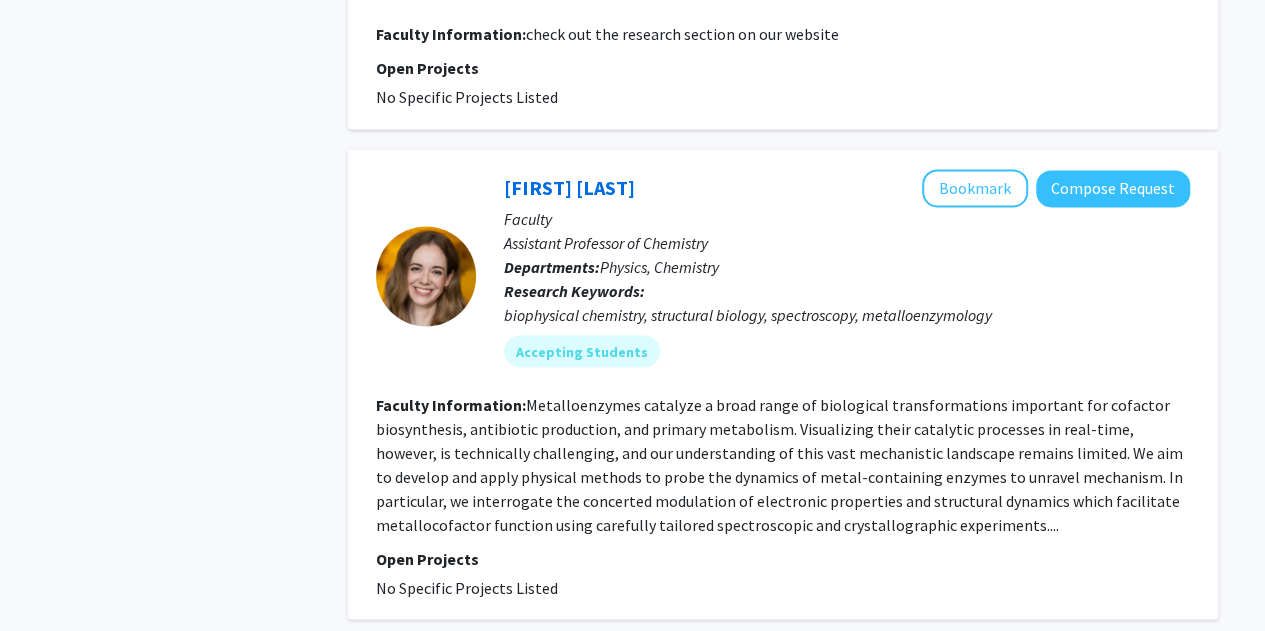click on "[FIRST] [LAST]" 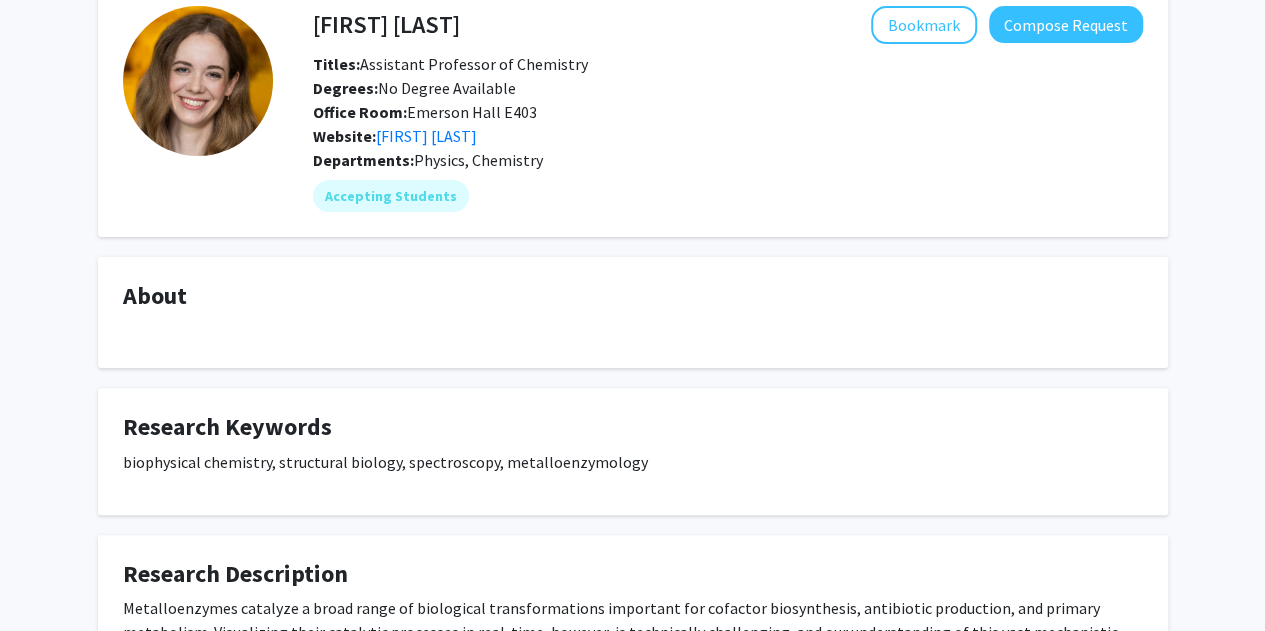 scroll, scrollTop: 105, scrollLeft: 0, axis: vertical 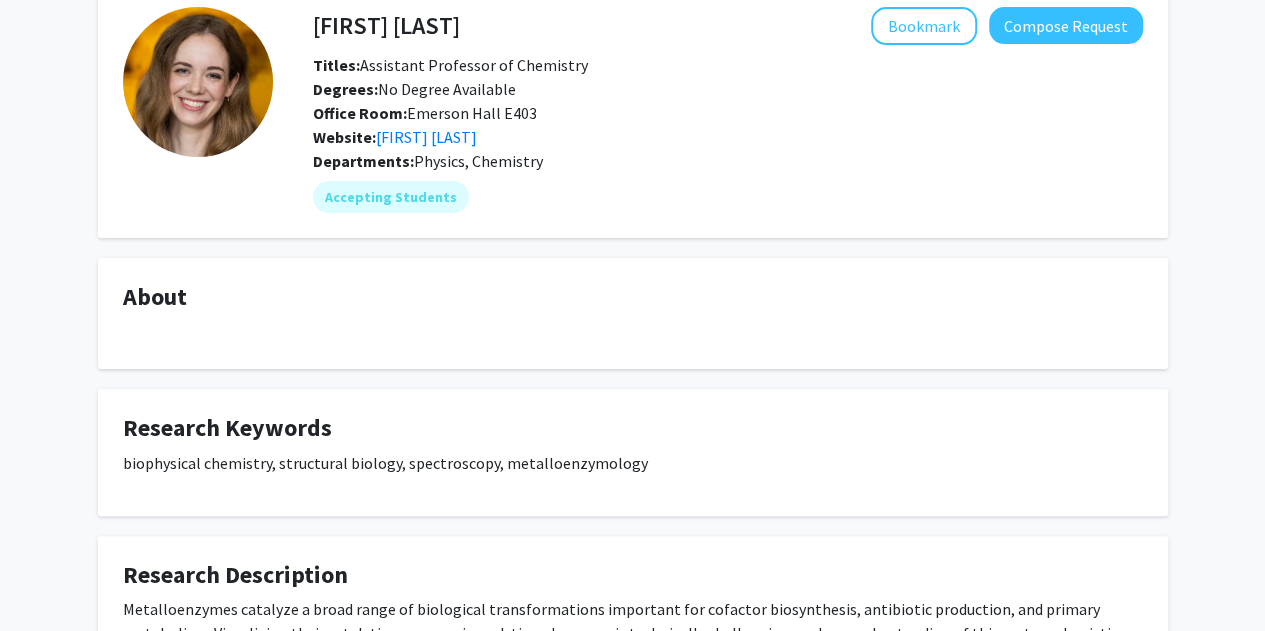 click on "[FIRST] [LAST]" 